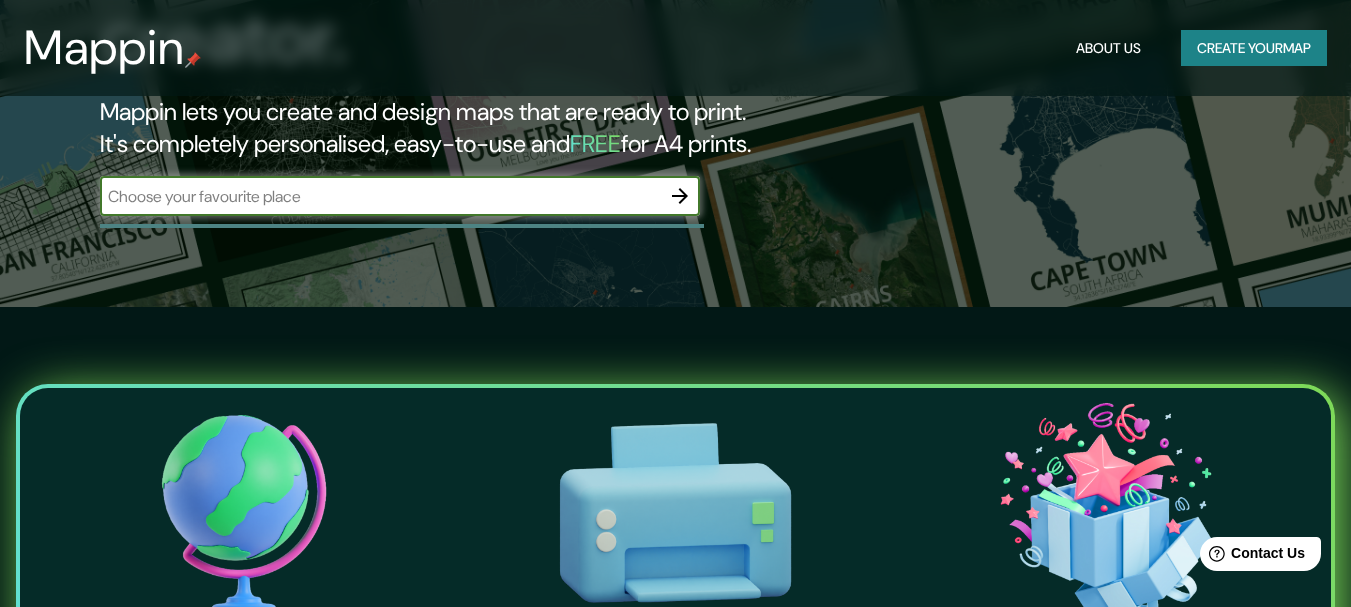scroll, scrollTop: 200, scrollLeft: 0, axis: vertical 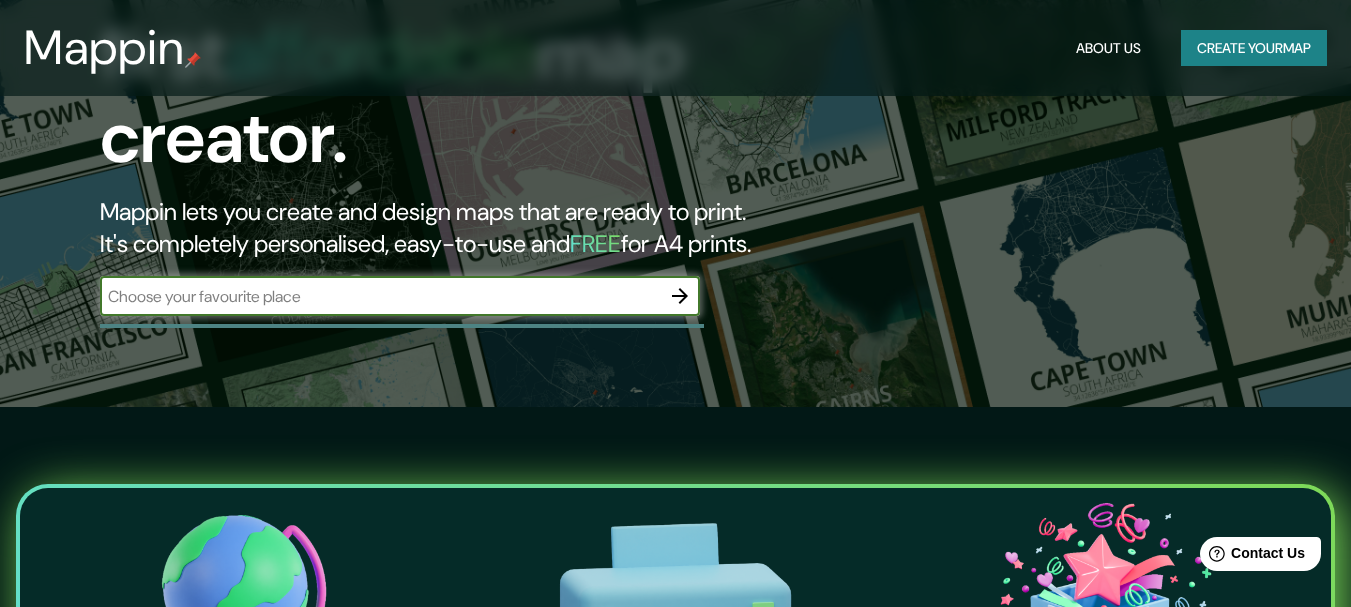 click at bounding box center (380, 296) 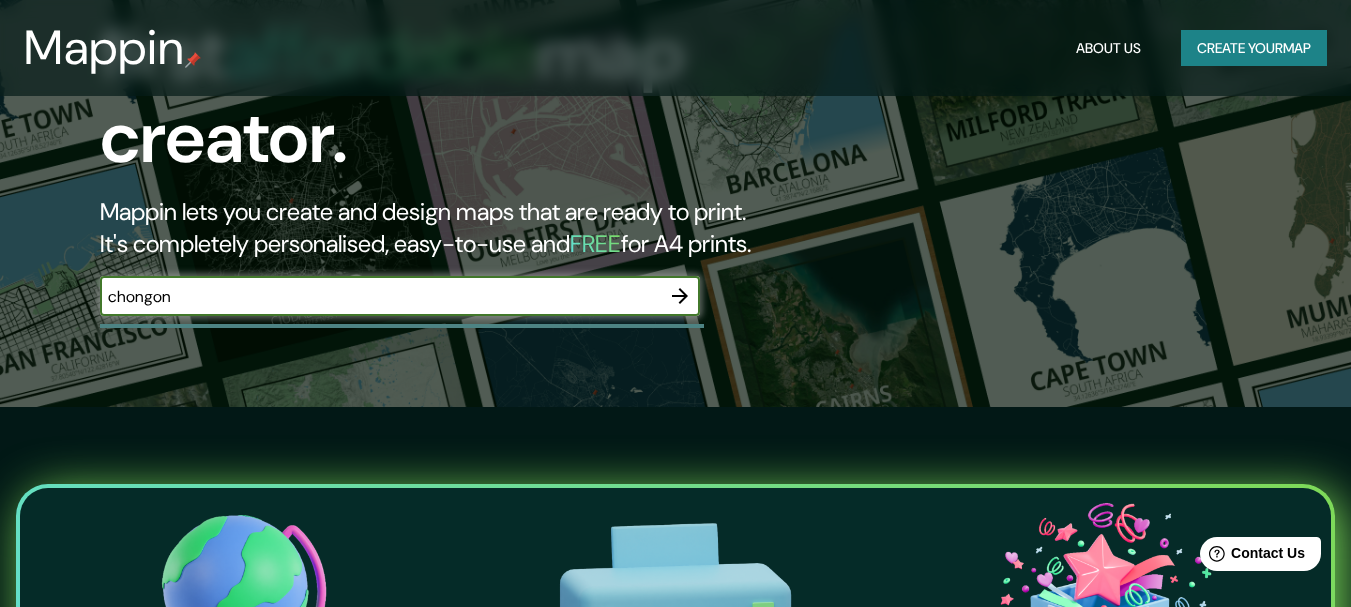 type on "chongon" 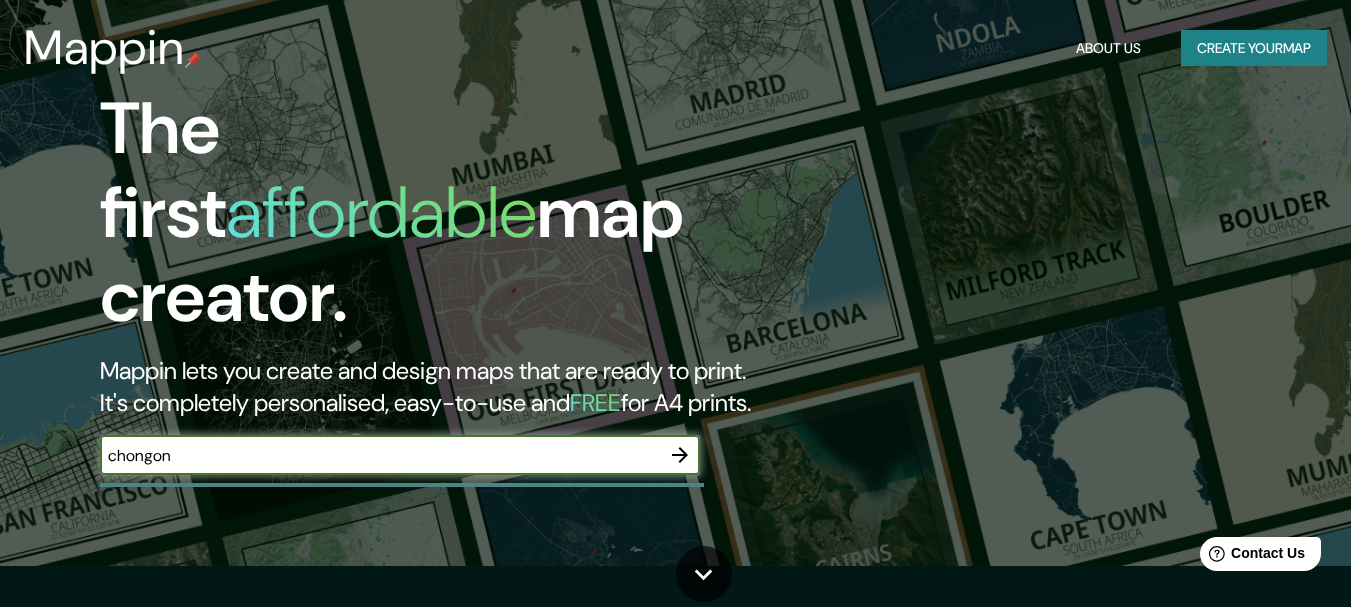 scroll, scrollTop: 0, scrollLeft: 0, axis: both 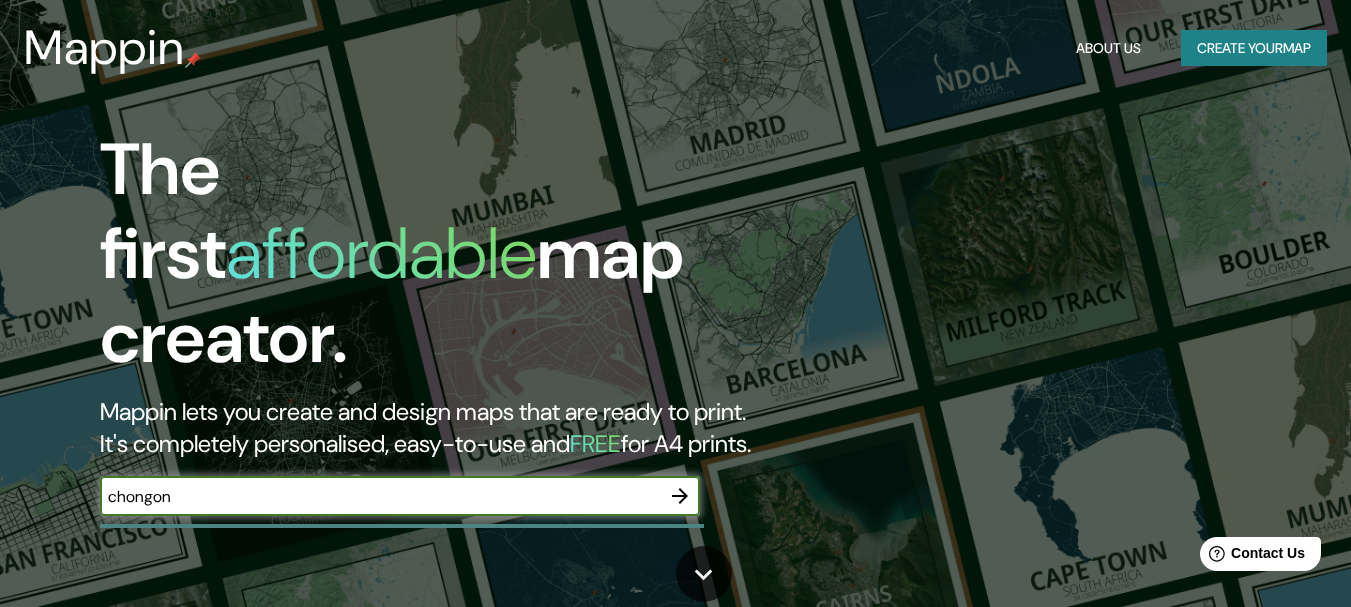 click 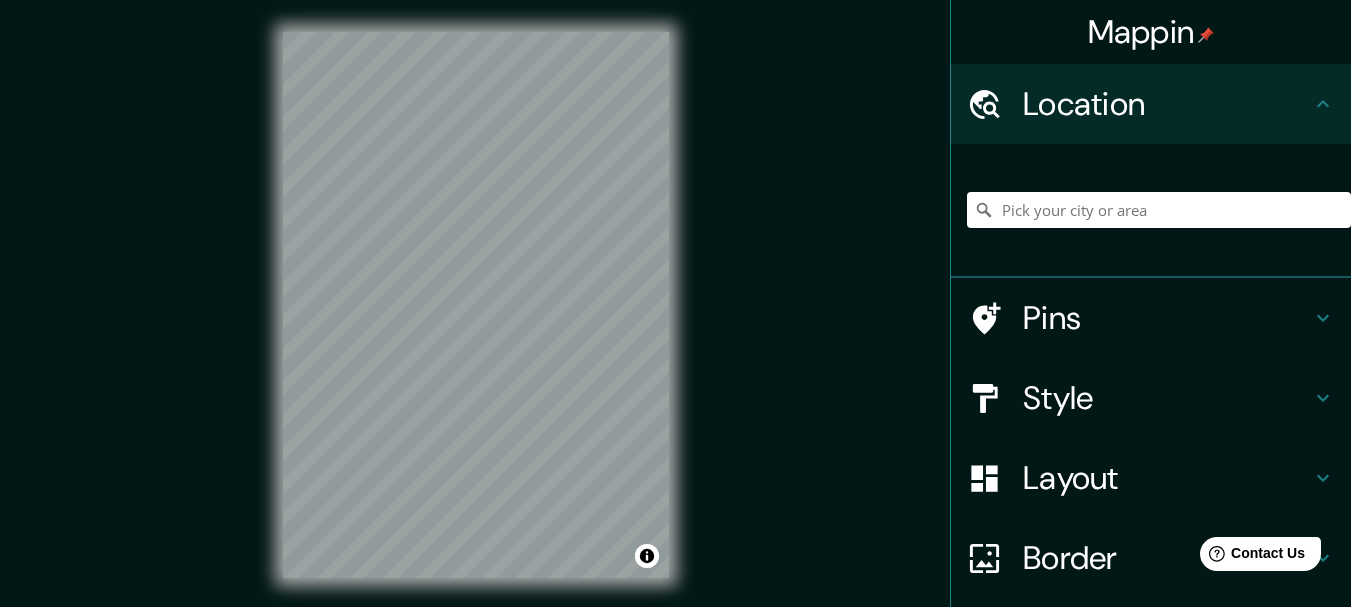 click on "Mappin Location Pins Style Layout Border Choose a border.  Hint : you can make layers of the frame opaque to create some cool effects. None Simple Transparent Fancy Size A4 single Create your map © Mapbox   © OpenStreetMap   Improve this map Any problems, suggestions, or concerns please email    help@example.com . . ." at bounding box center [675, 321] 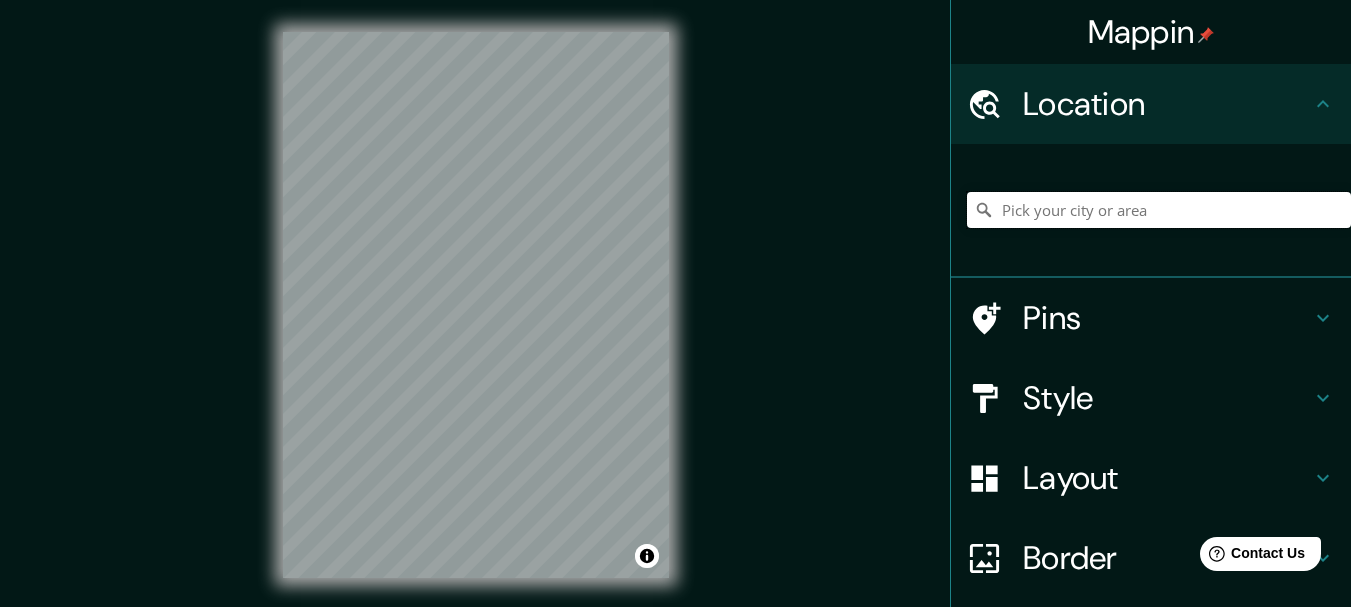 click at bounding box center [1159, 210] 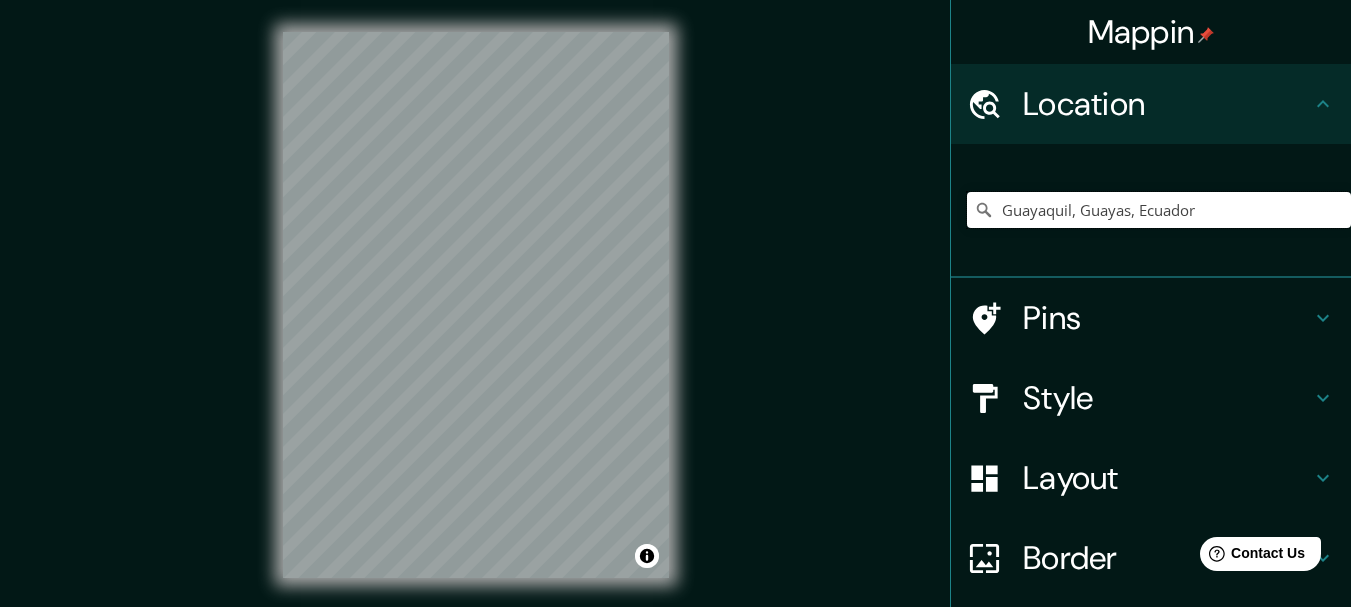 drag, startPoint x: 1201, startPoint y: 218, endPoint x: 900, endPoint y: 228, distance: 301.16608 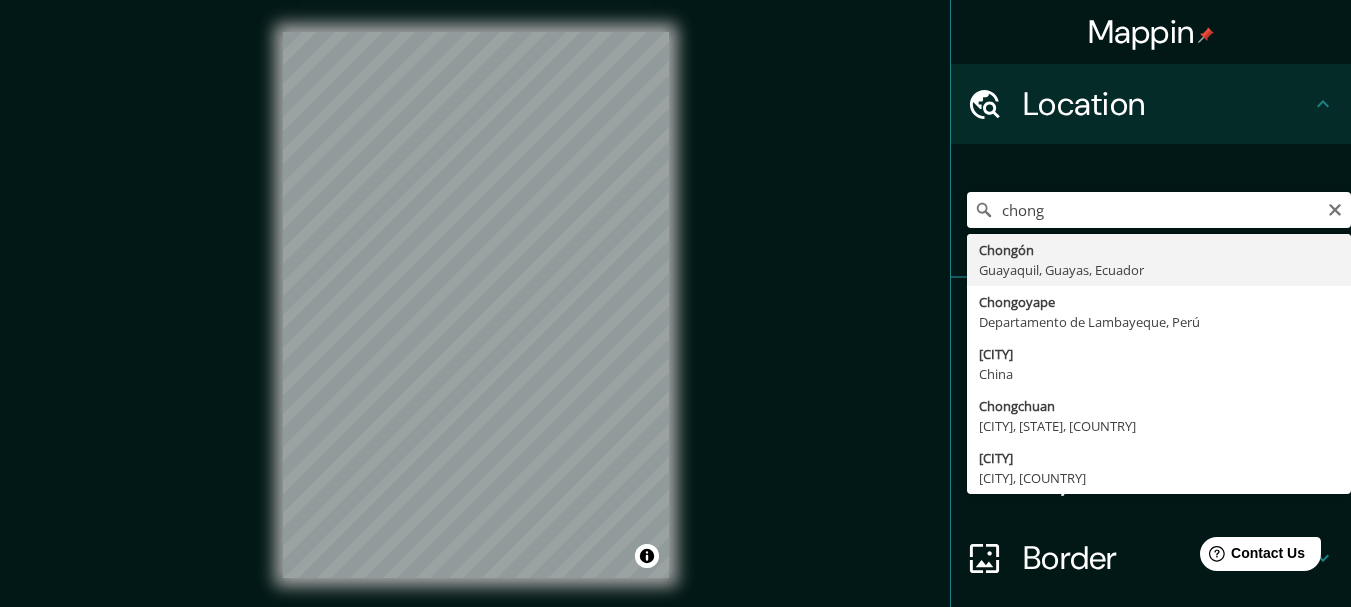 type on "Chongón, Guayaquil, Guayas, Ecuador" 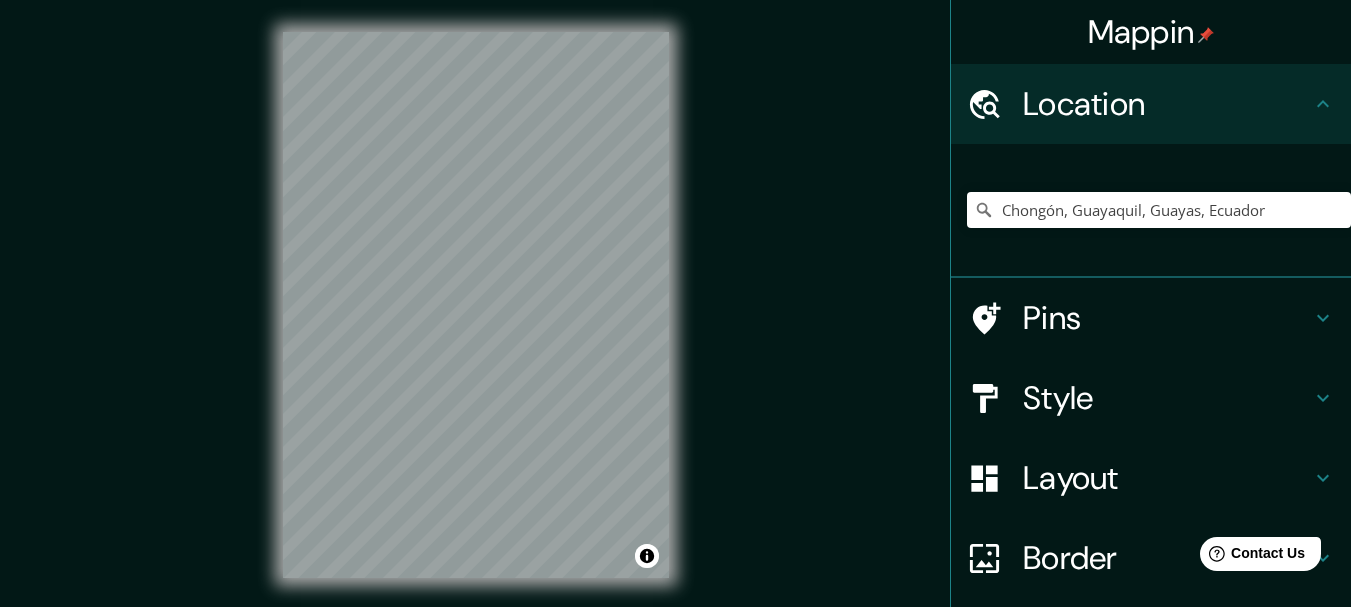 click 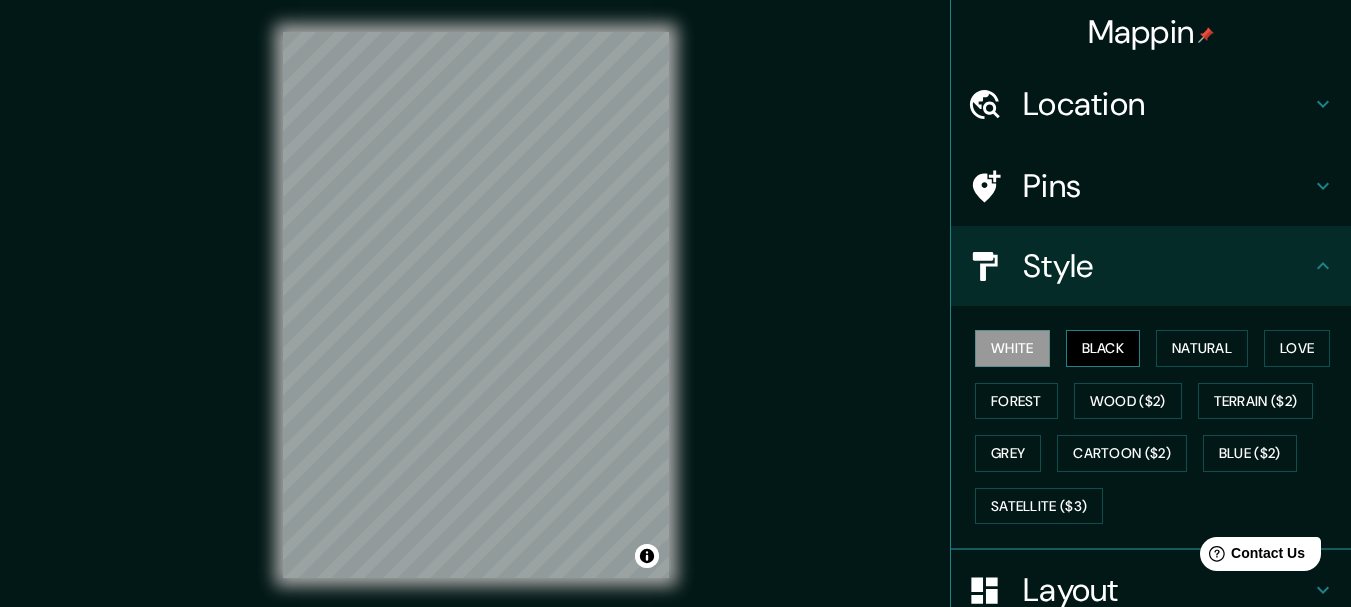 click on "Black" at bounding box center [1103, 348] 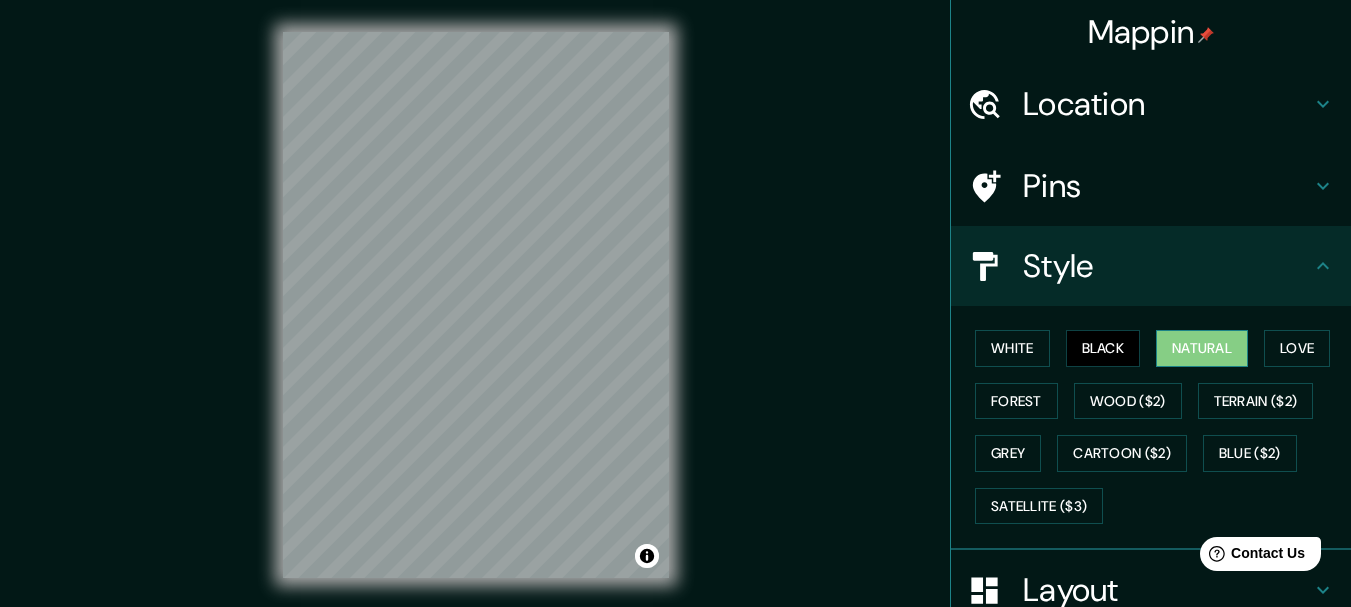 click on "Natural" at bounding box center (1202, 348) 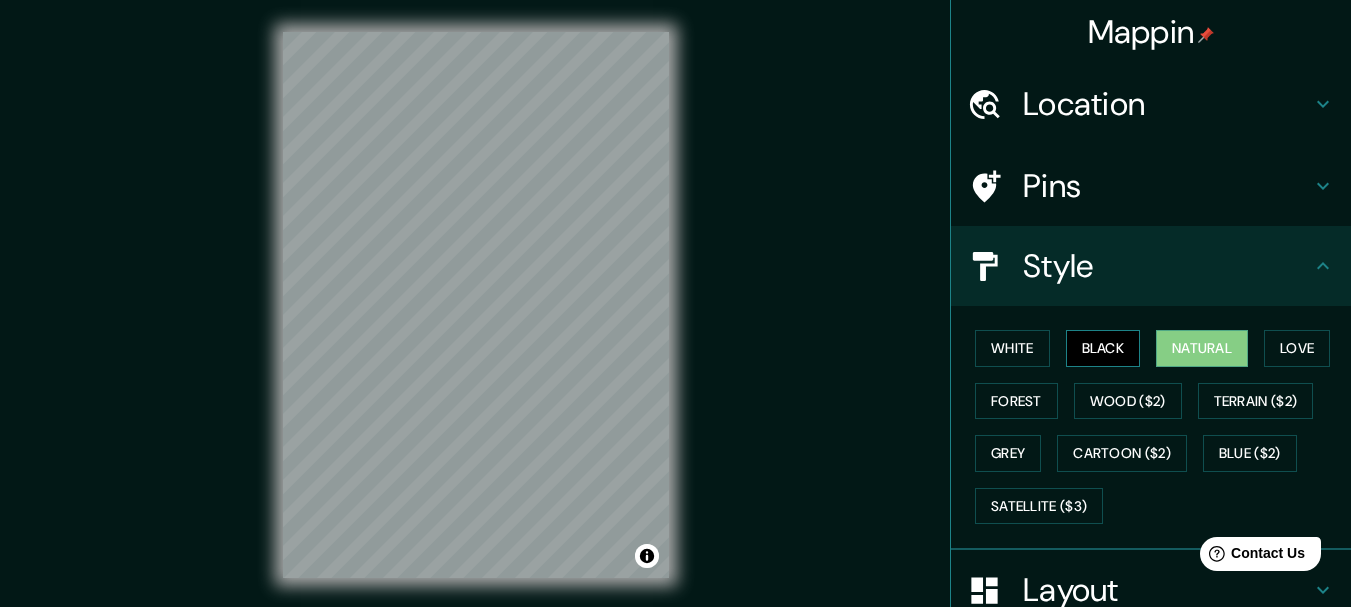 click on "Black" at bounding box center [1103, 348] 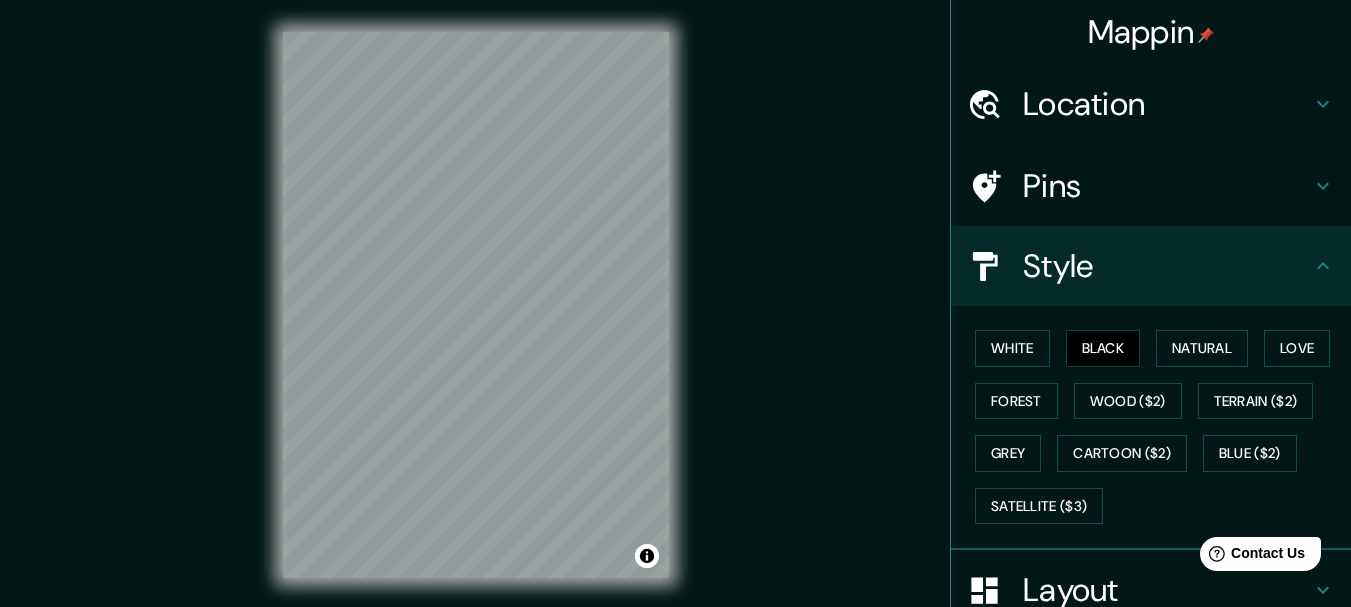scroll, scrollTop: 35, scrollLeft: 0, axis: vertical 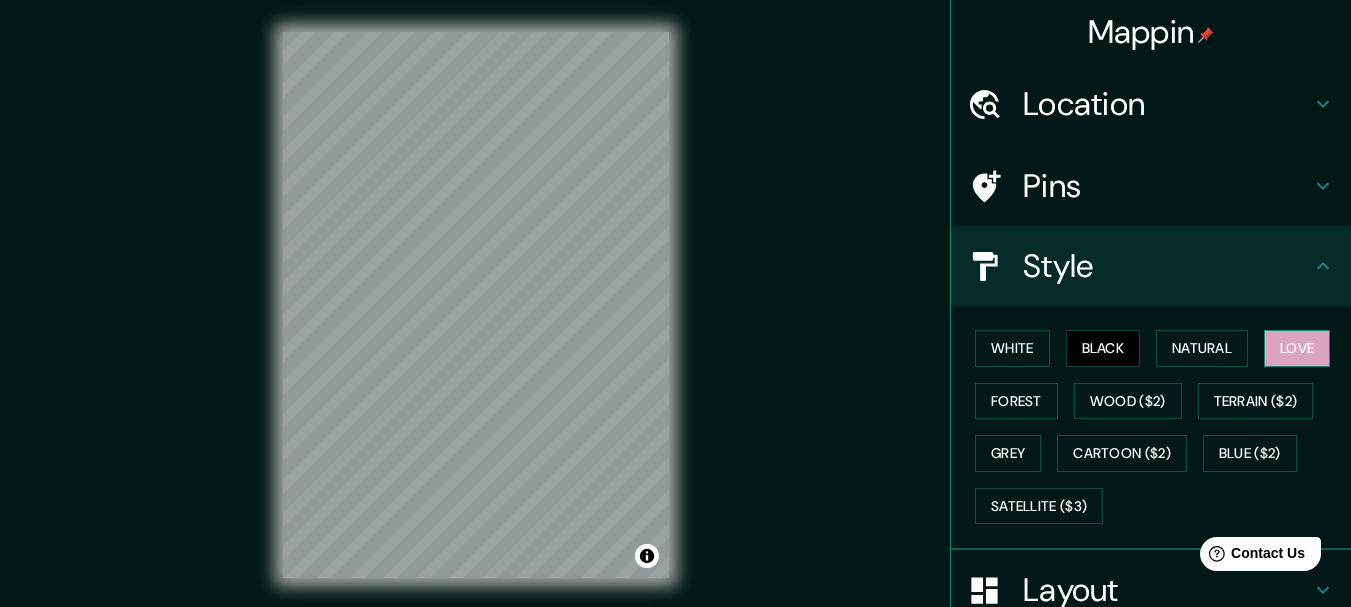click on "Love" at bounding box center [1297, 348] 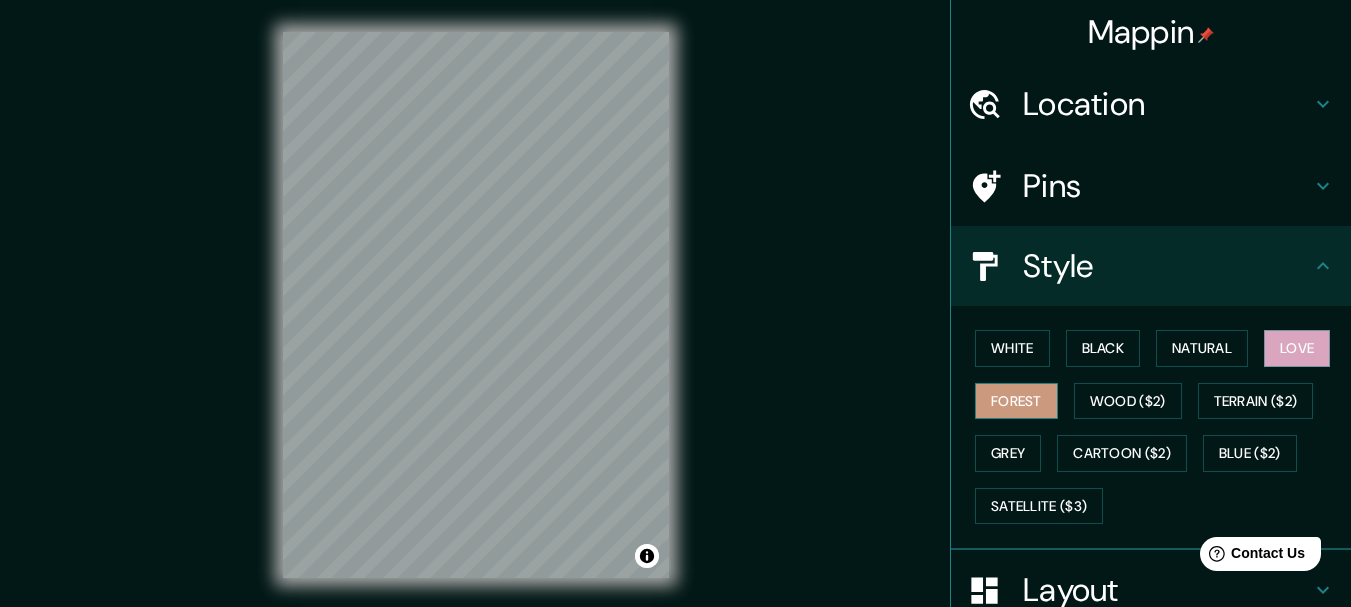 click on "Forest" at bounding box center [1016, 401] 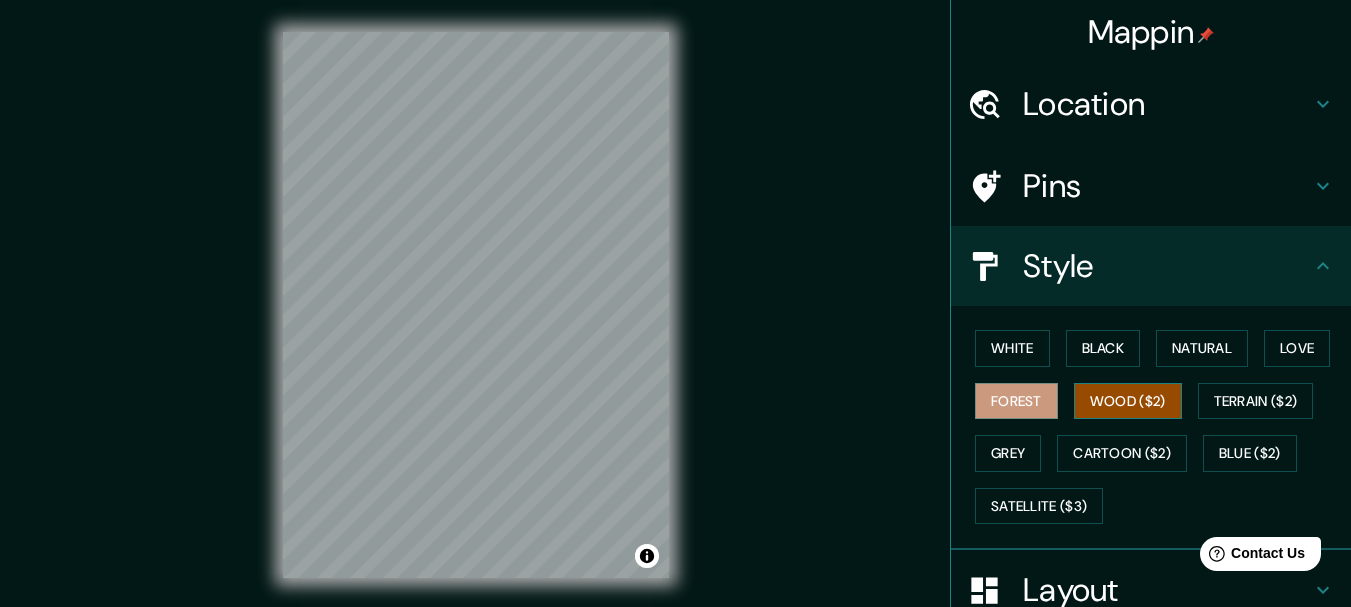 click on "Wood ($2)" at bounding box center [1128, 401] 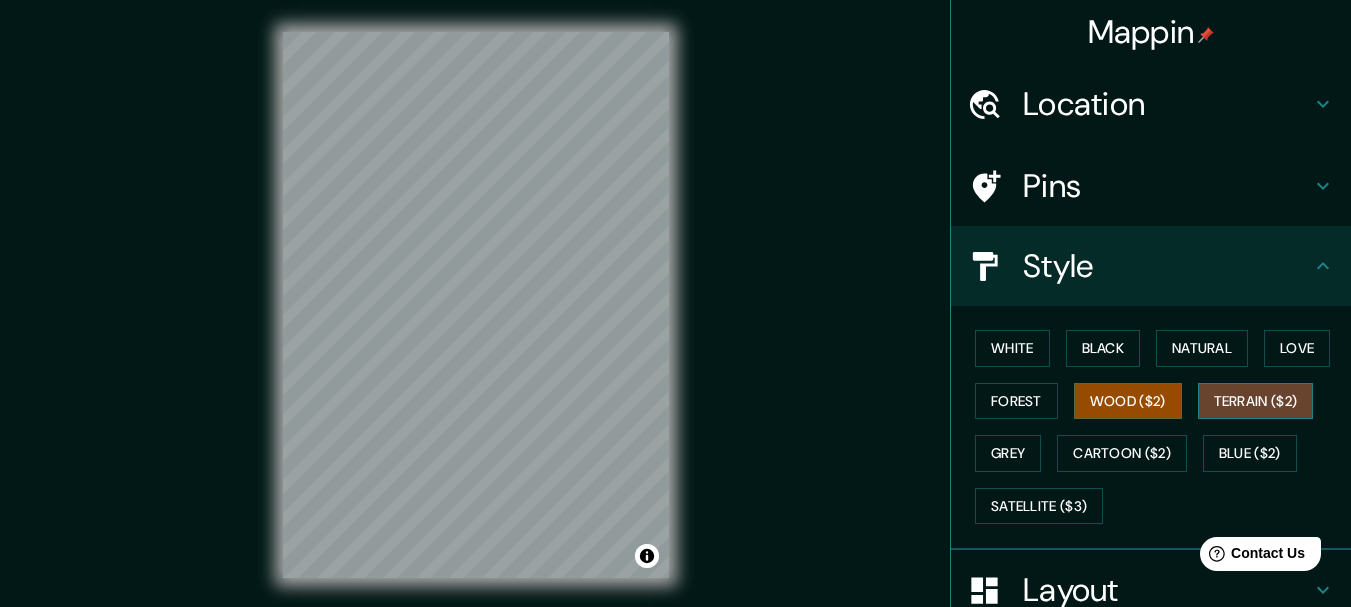 click on "Terrain ($2)" at bounding box center [1256, 401] 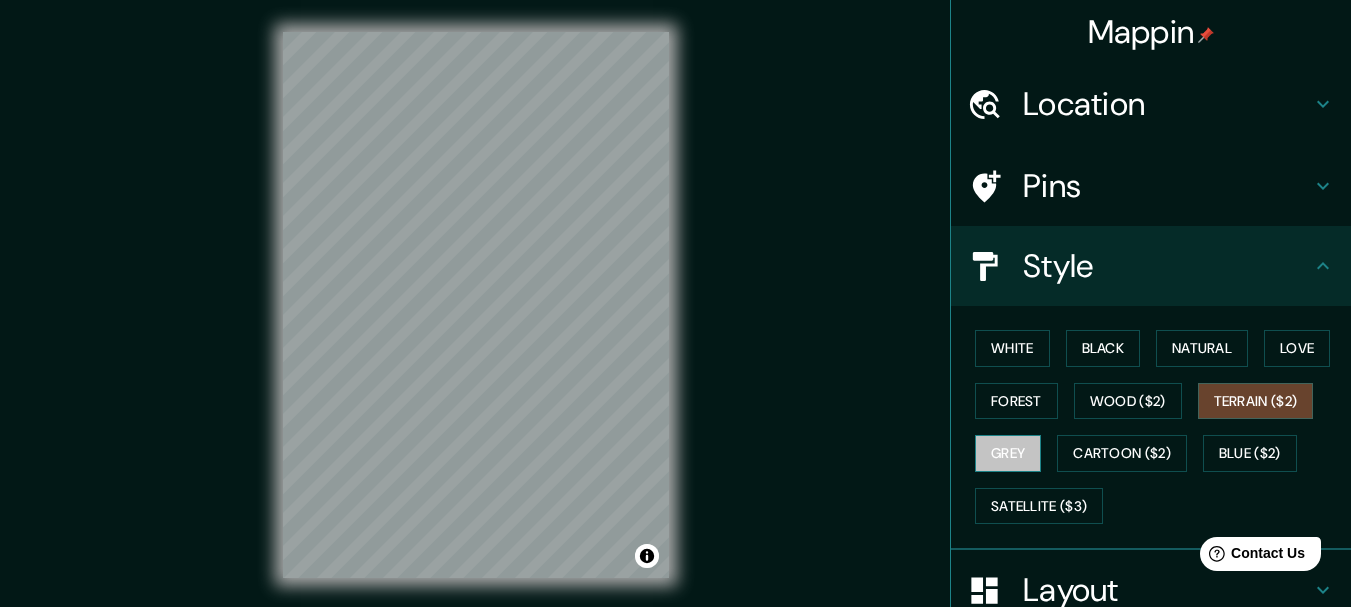 drag, startPoint x: 992, startPoint y: 455, endPoint x: 1025, endPoint y: 465, distance: 34.48188 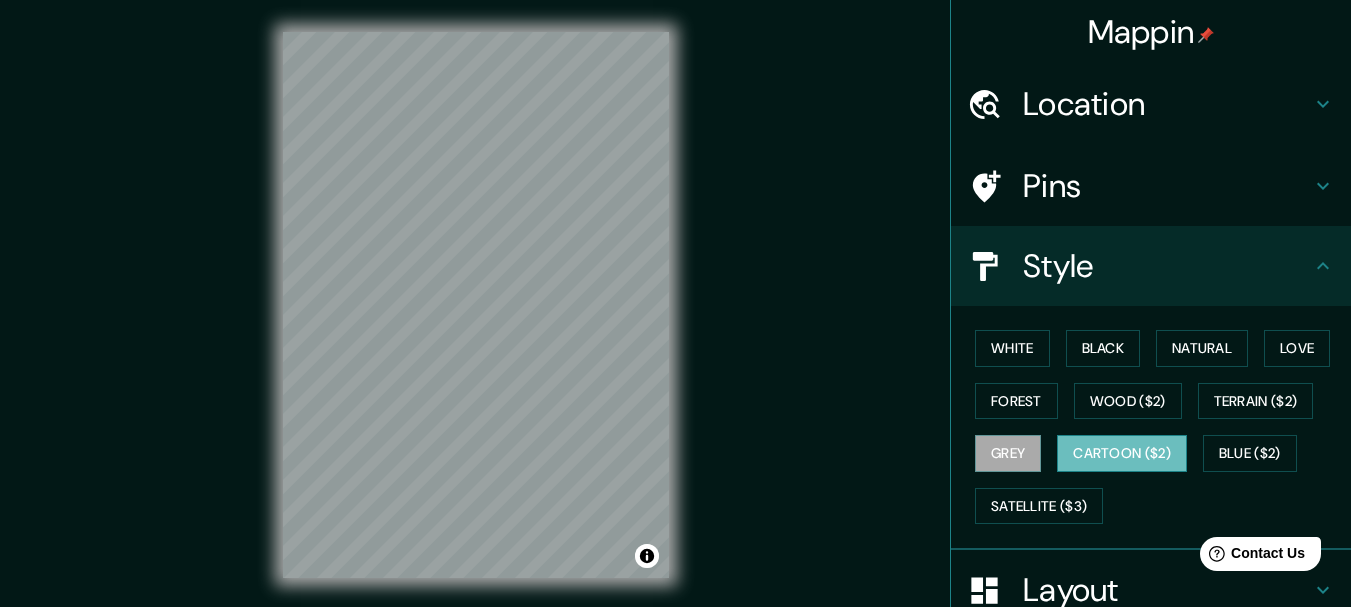 click on "Cartoon ($2)" at bounding box center [1122, 453] 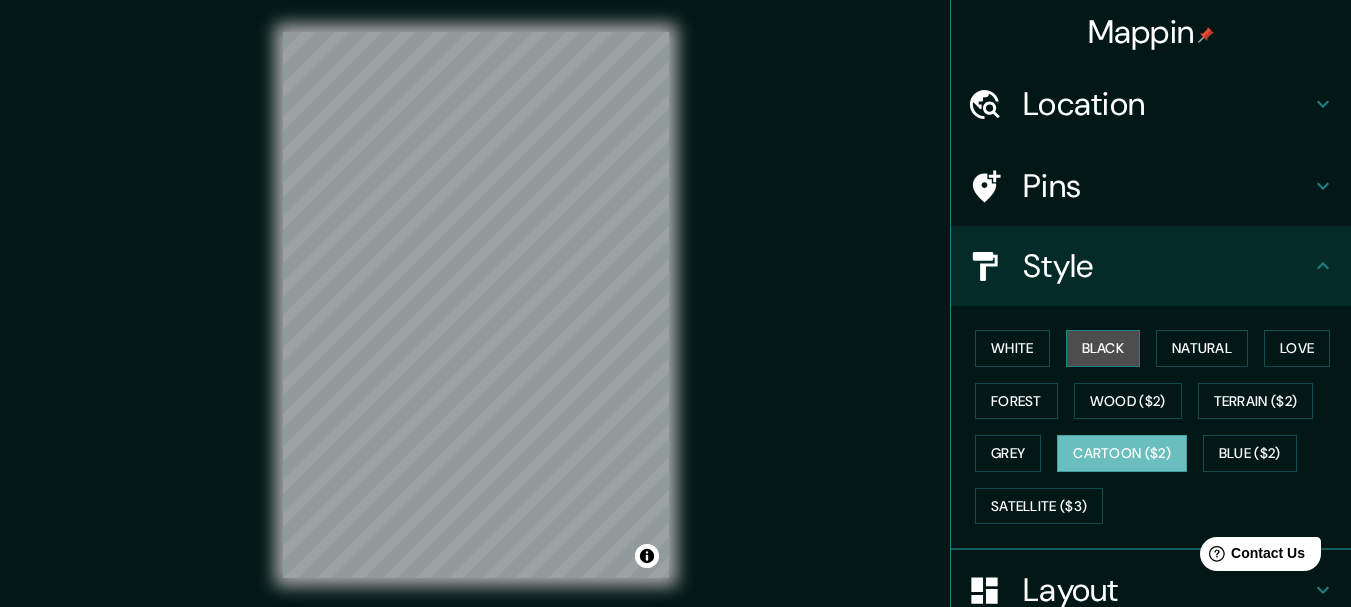 click on "Black" at bounding box center (1103, 348) 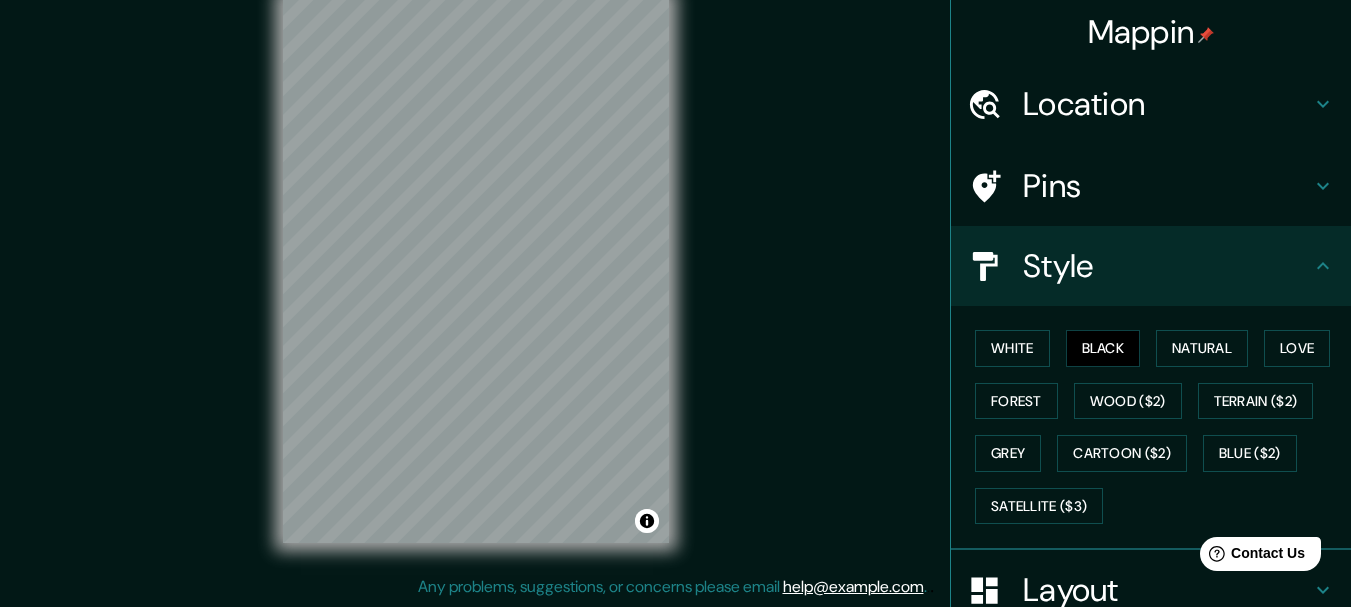 scroll, scrollTop: 0, scrollLeft: 0, axis: both 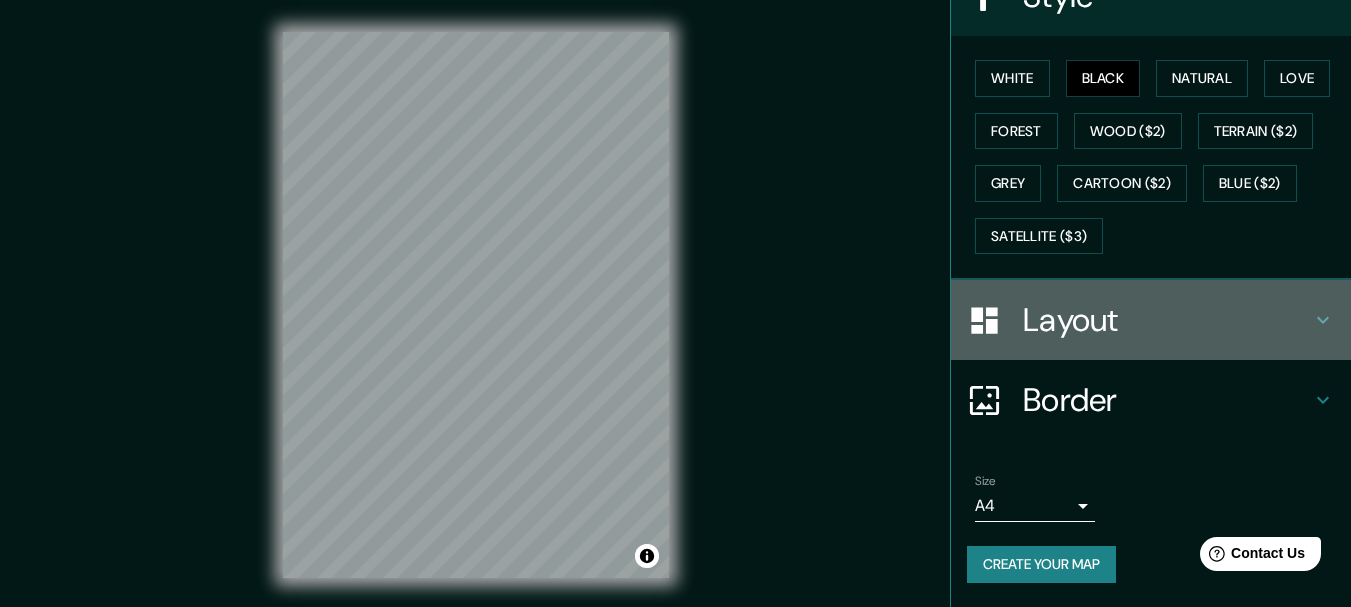 click 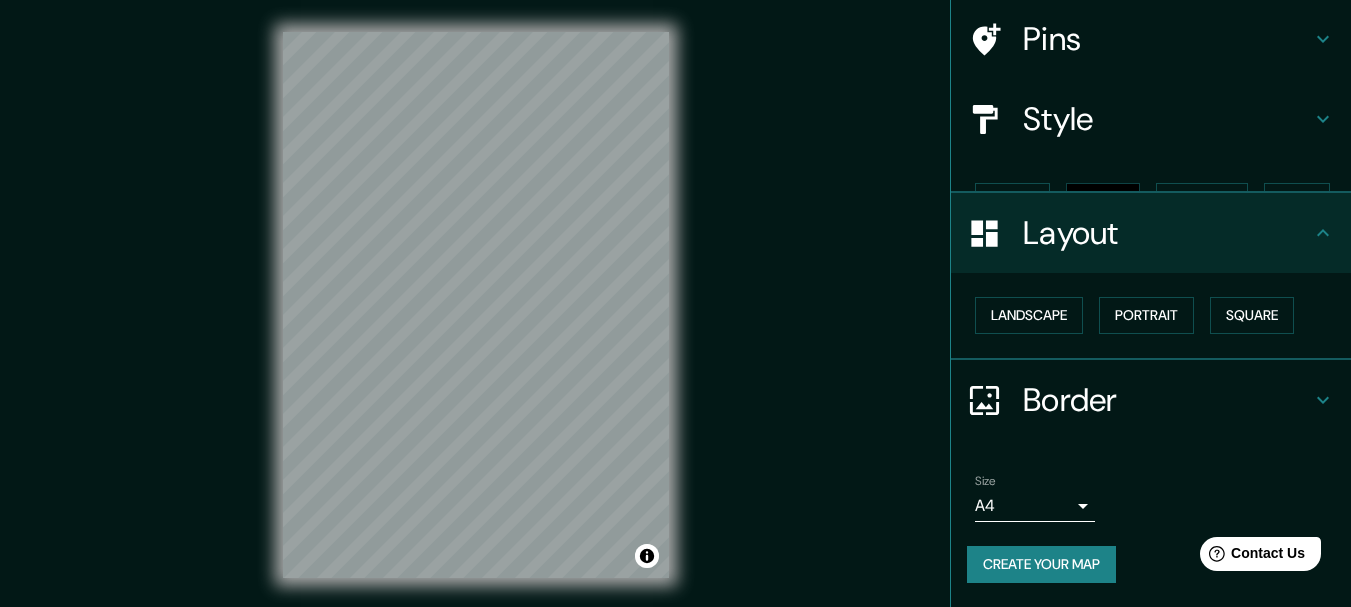 scroll, scrollTop: 112, scrollLeft: 0, axis: vertical 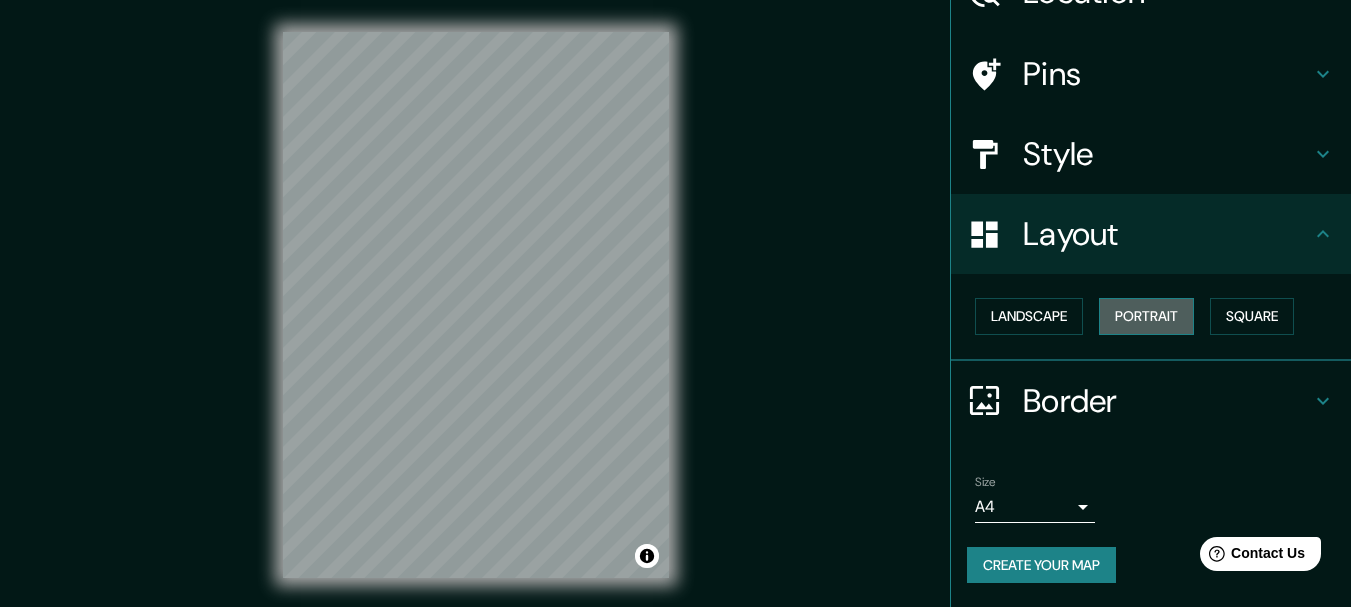 click on "Portrait" at bounding box center [1146, 316] 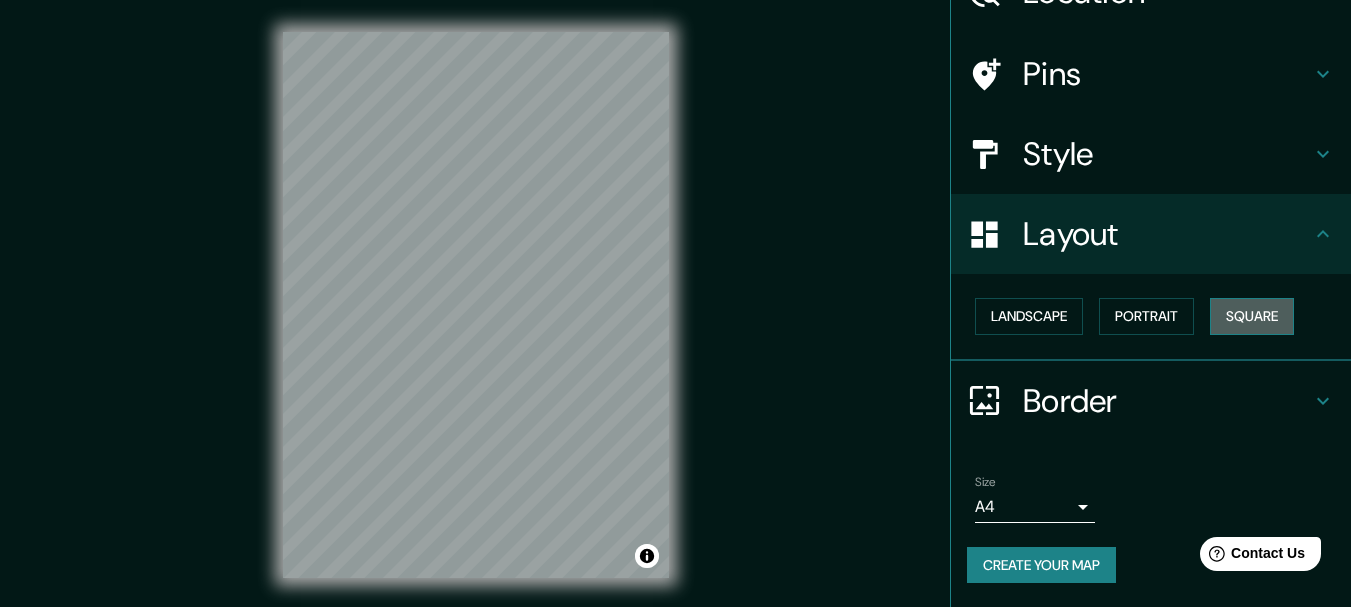 click on "Square" at bounding box center [1252, 316] 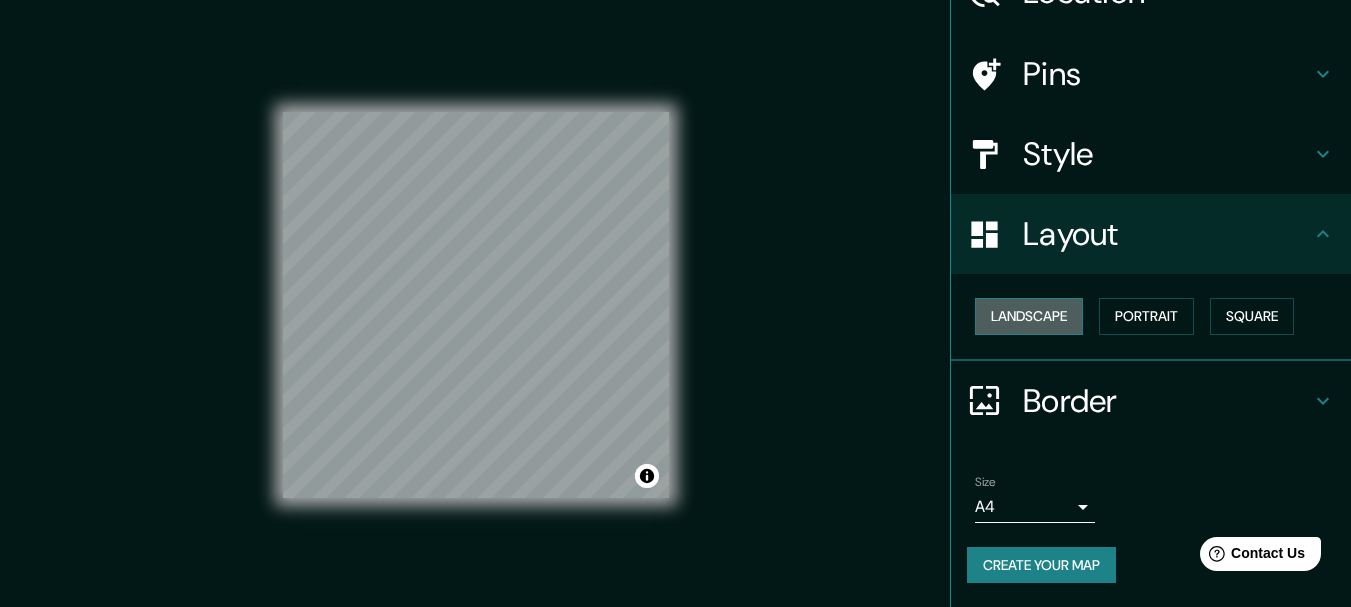 click on "Landscape" at bounding box center [1029, 316] 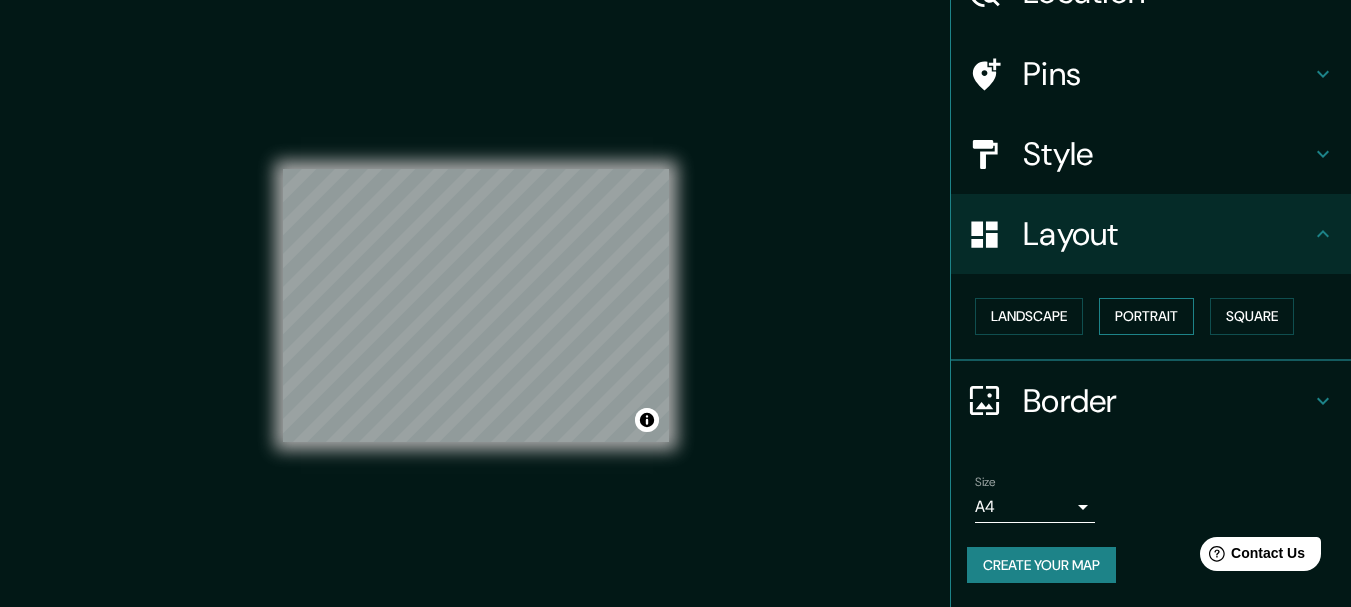 click on "Portrait" at bounding box center (1146, 316) 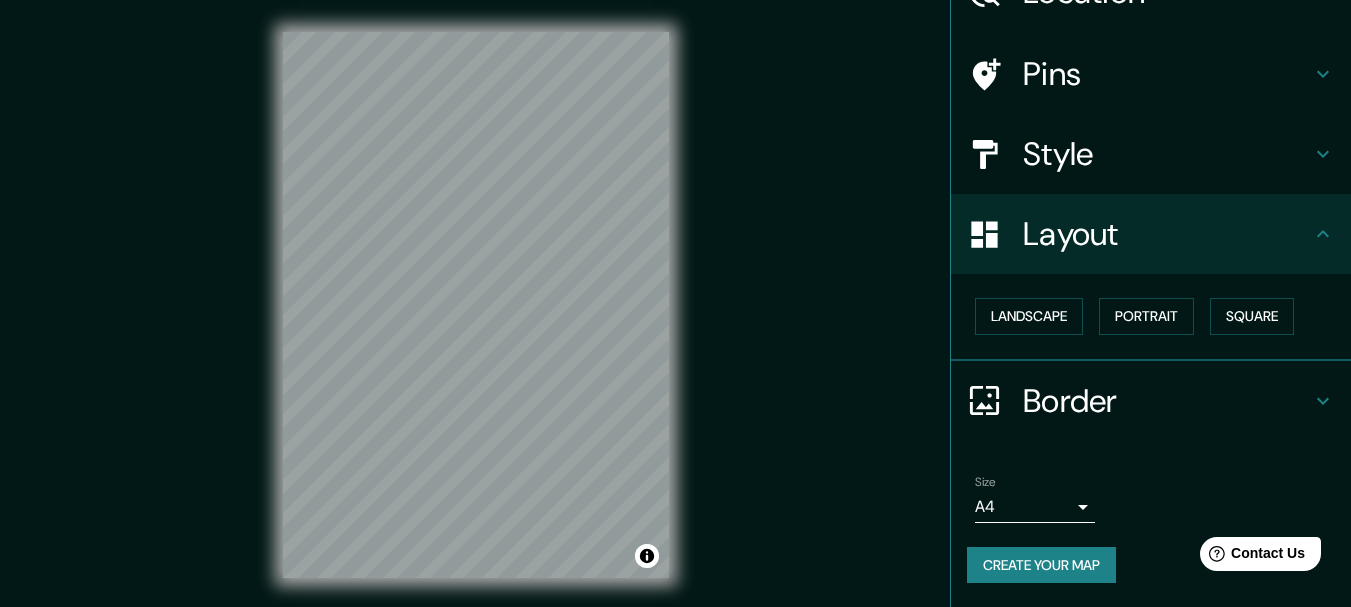 click on "Border" at bounding box center (1167, 401) 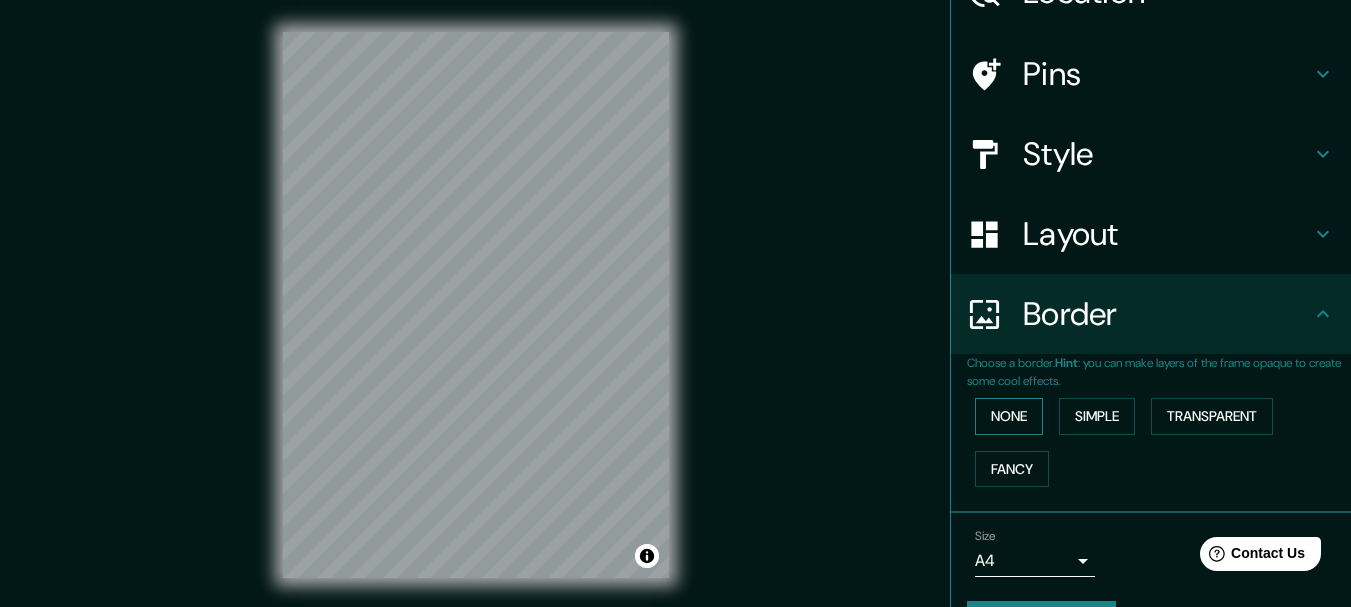 click on "None" at bounding box center [1009, 416] 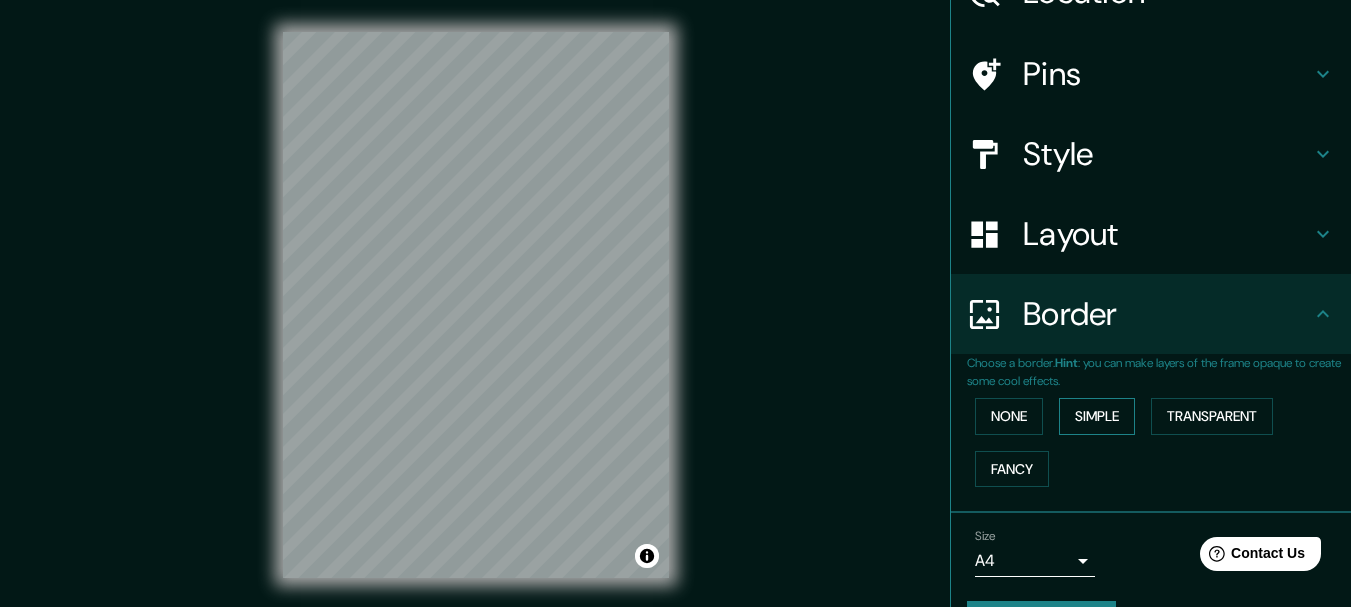 click on "Simple" at bounding box center [1097, 416] 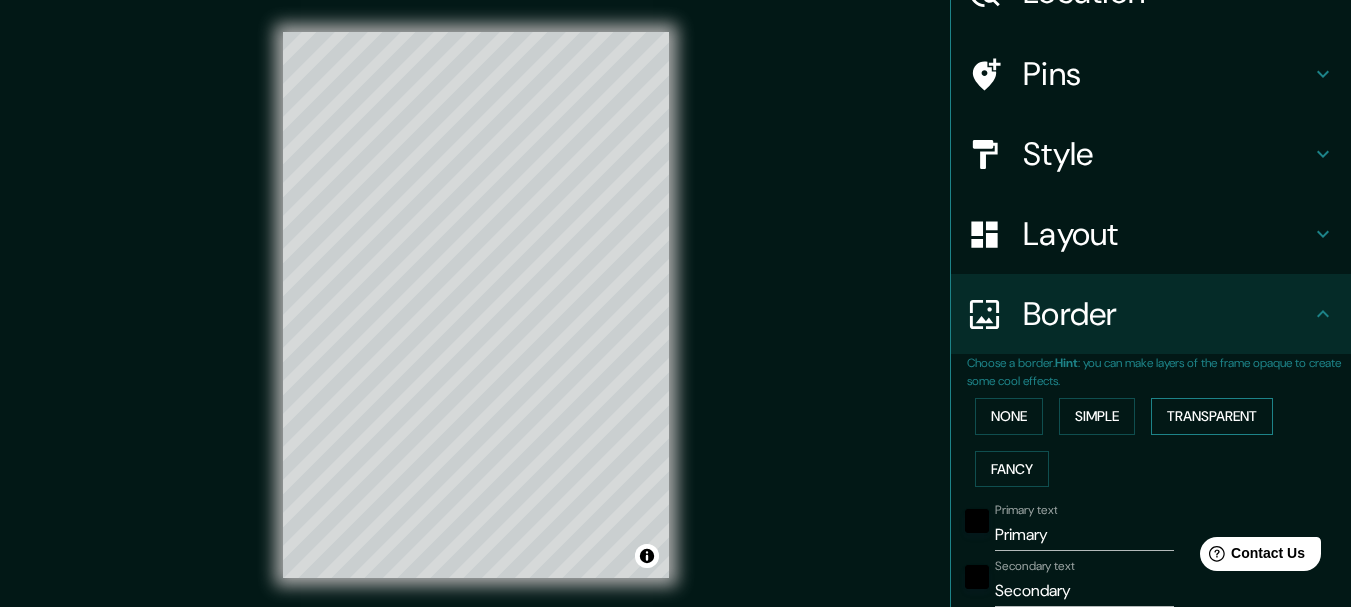click on "Transparent" at bounding box center [1212, 416] 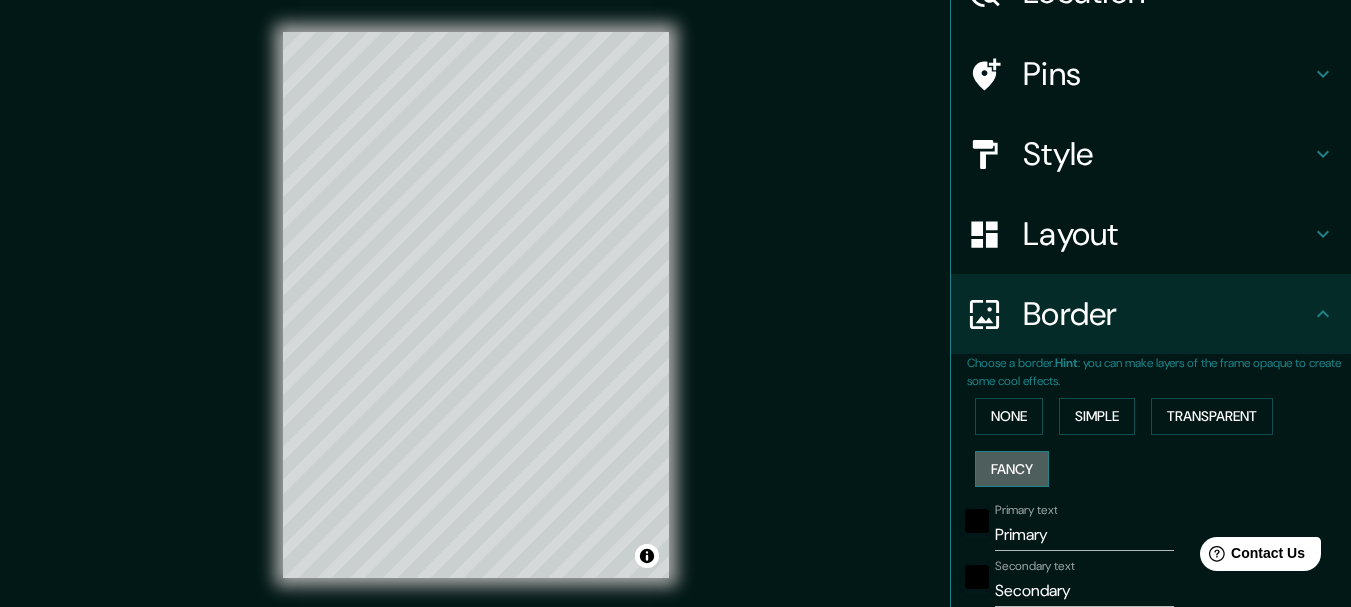 click on "Fancy" at bounding box center (1012, 469) 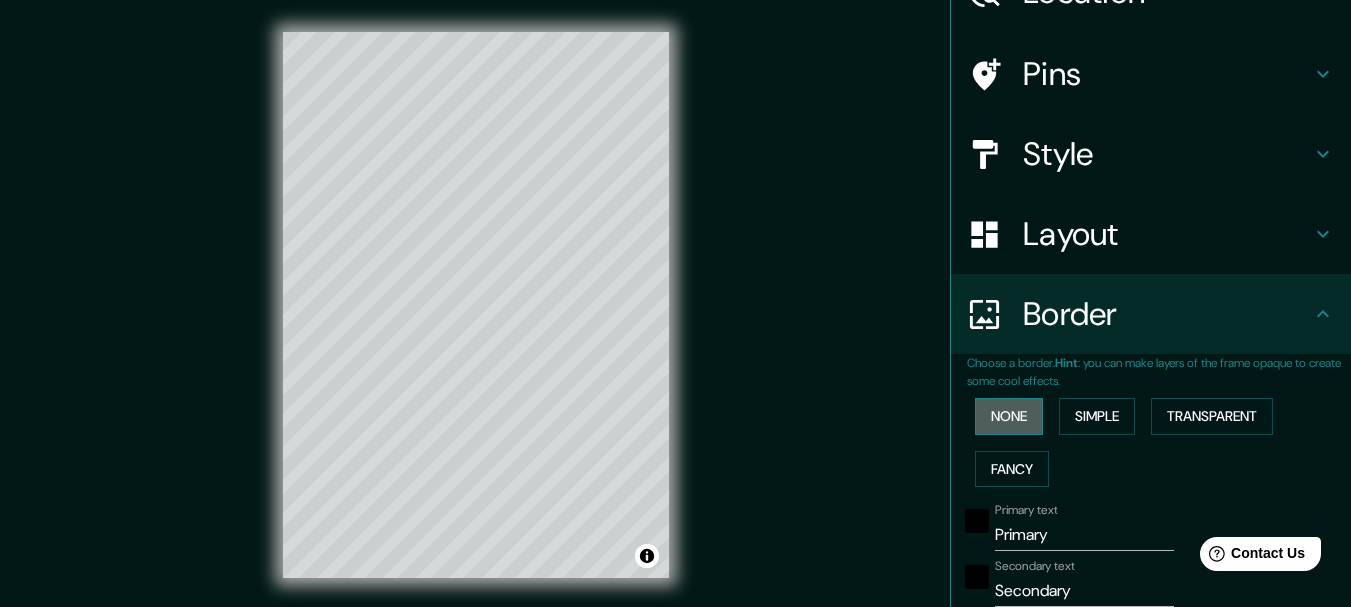 click on "None" at bounding box center (1009, 416) 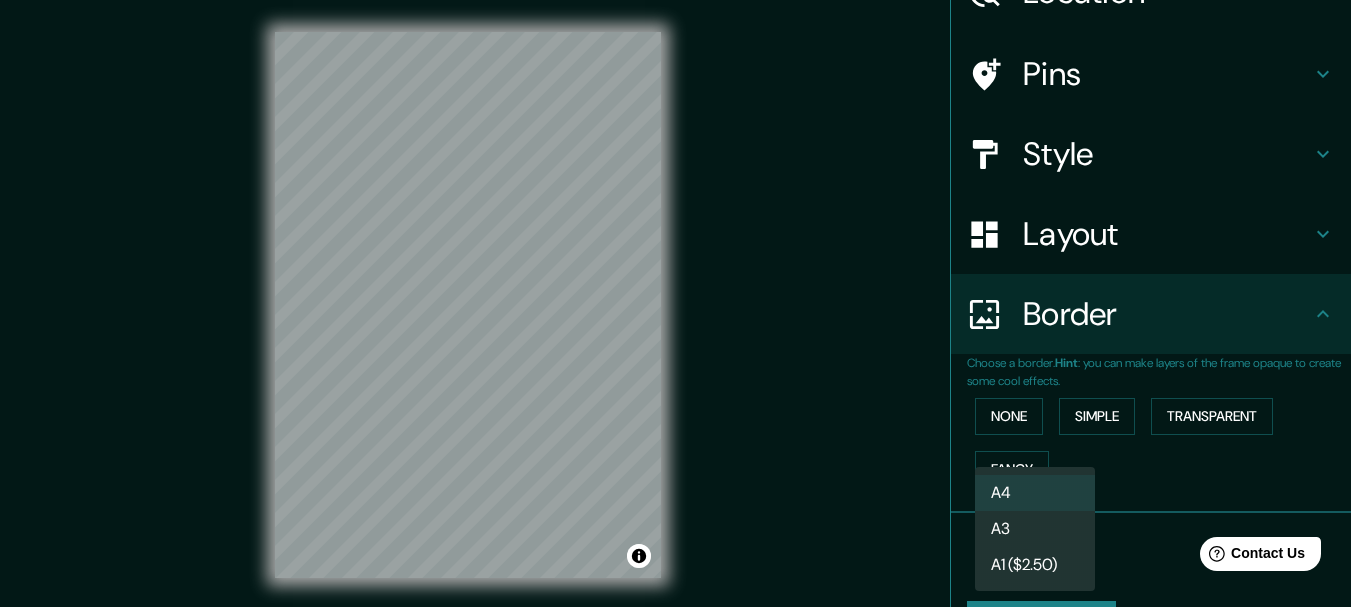 click on "Mappin Location Chongón, [CITY], [STATE], [COUNTRY] Pins Style Layout Border Choose a border.  Hint : you can make layers of the frame opaque to create some cool effects. None Simple Transparent Fancy Size A4 single Create your map © Mapbox   © OpenStreetMap   Improve this map Any problems, suggestions, or concerns please email    help@example.com . . . A4 A3 A1 ($2.50)" at bounding box center (675, 303) 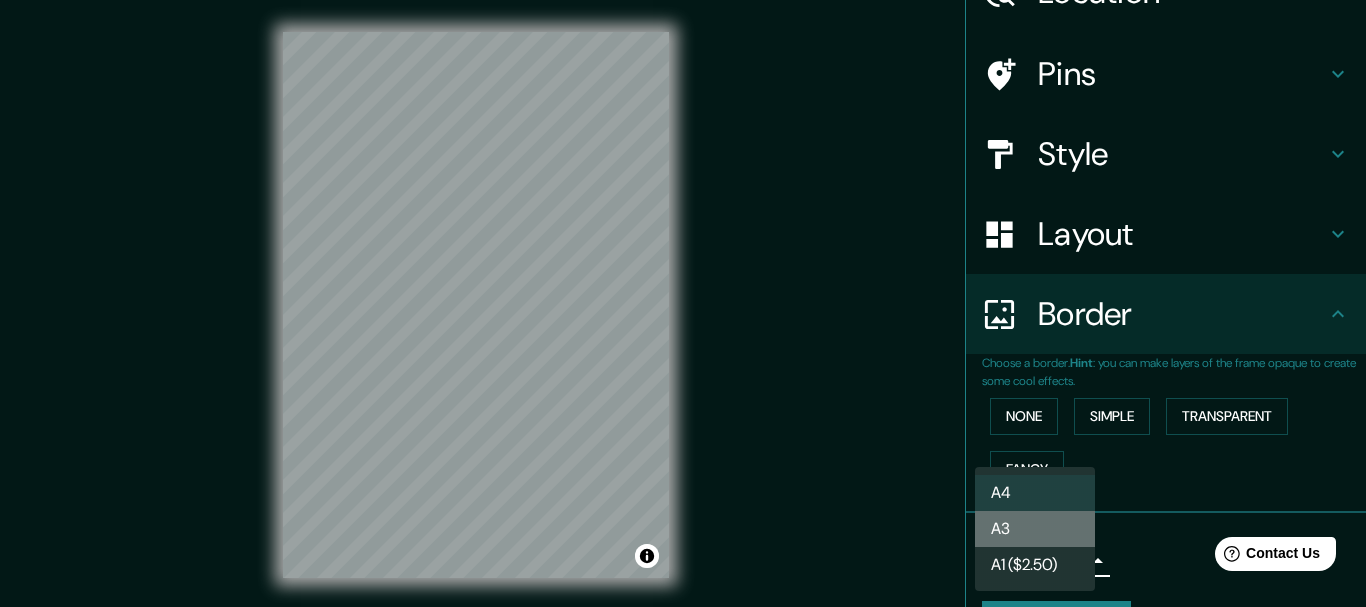 click on "A3" at bounding box center (1035, 529) 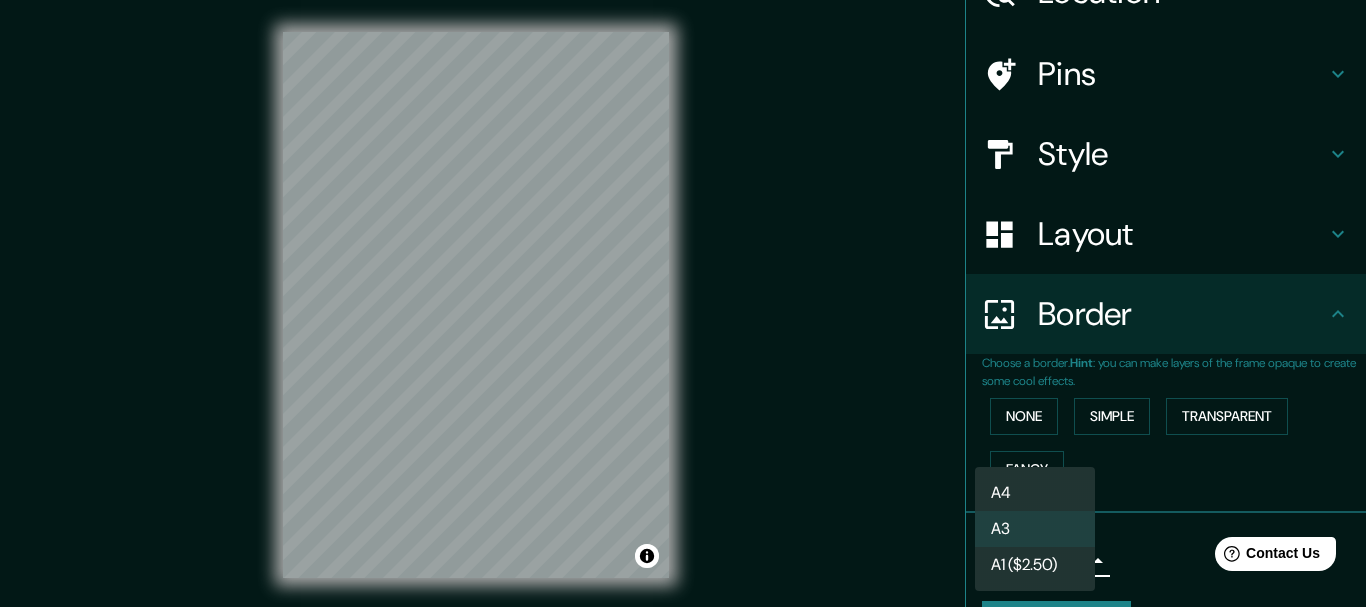 click on "Mappin Location Chongón, Guayaquil, Guayas, Ecuador Pins Style Layout Border Choose a border.  Hint : you can make layers of the frame opaque to create some cool effects. None Simple Transparent Fancy Size A3 a4 Create your map © Mapbox   © OpenStreetMap   Improve this map Any problems, suggestions, or concerns please email    help@example.com . . . A4 A3 A1 ($2.50)" at bounding box center (683, 303) 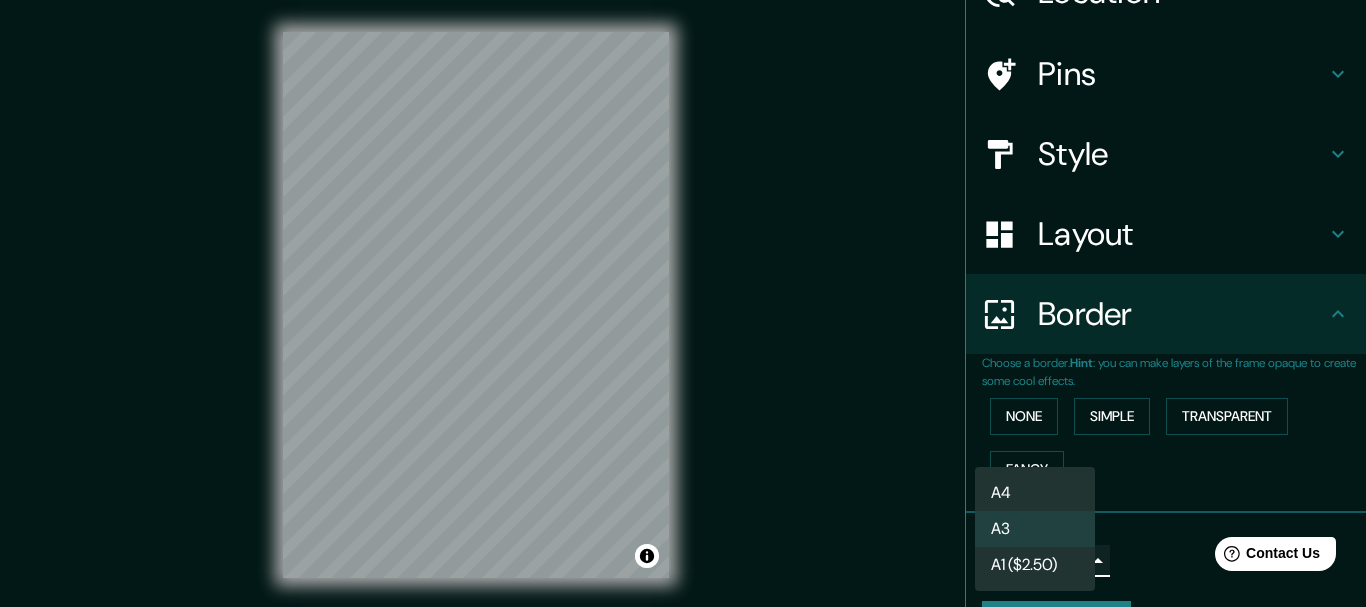 type on "single" 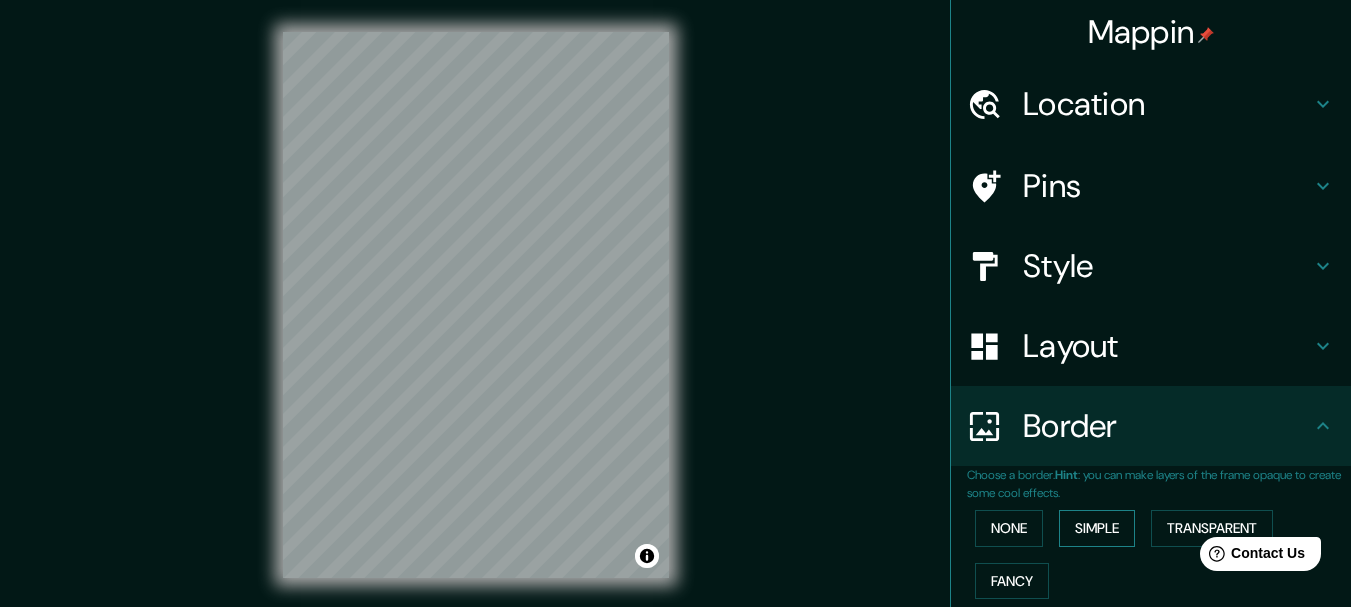 scroll, scrollTop: 167, scrollLeft: 0, axis: vertical 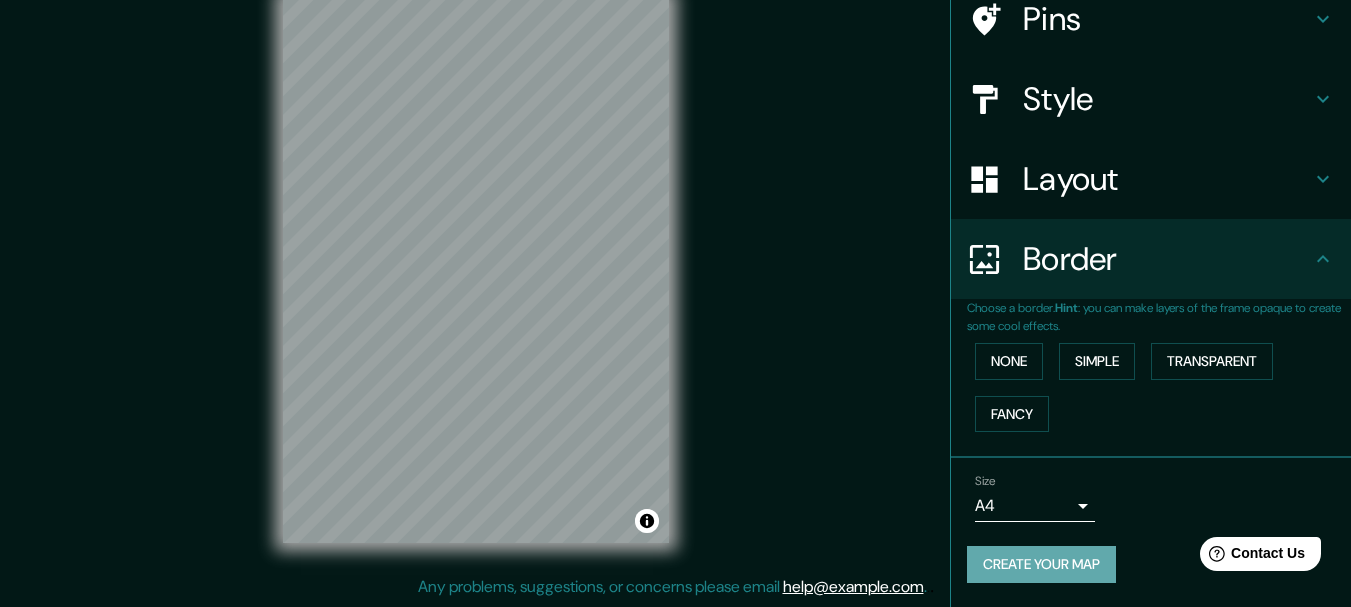 click on "Create your map" at bounding box center [1041, 564] 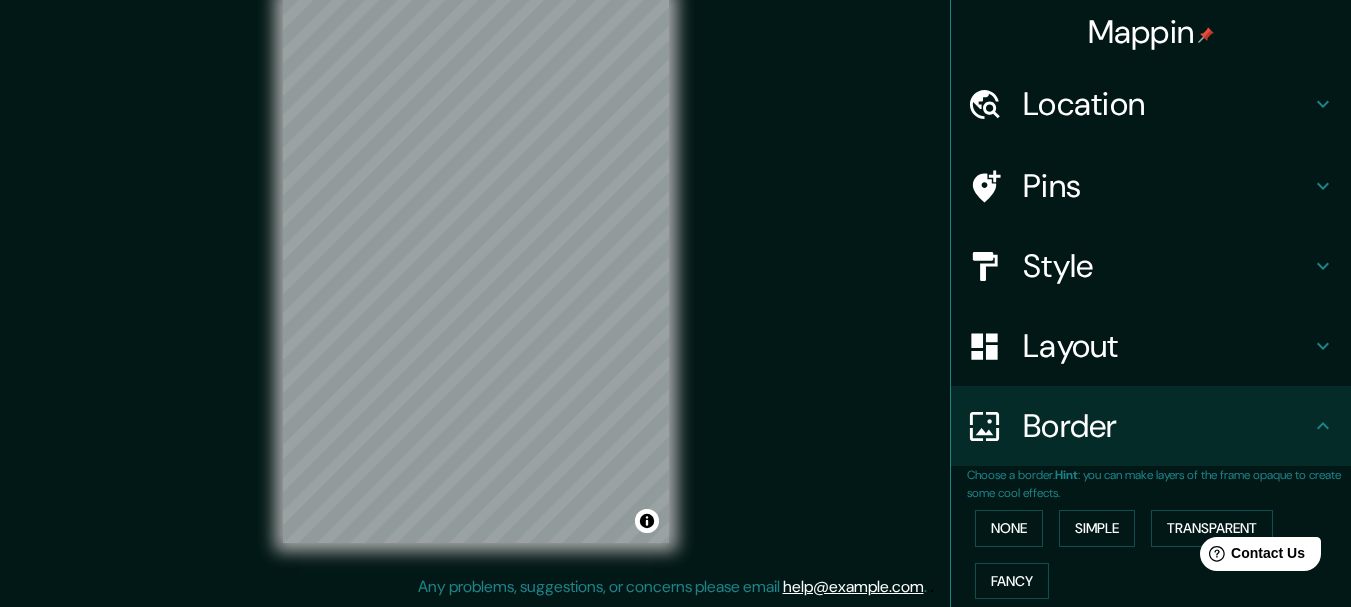 scroll, scrollTop: 167, scrollLeft: 0, axis: vertical 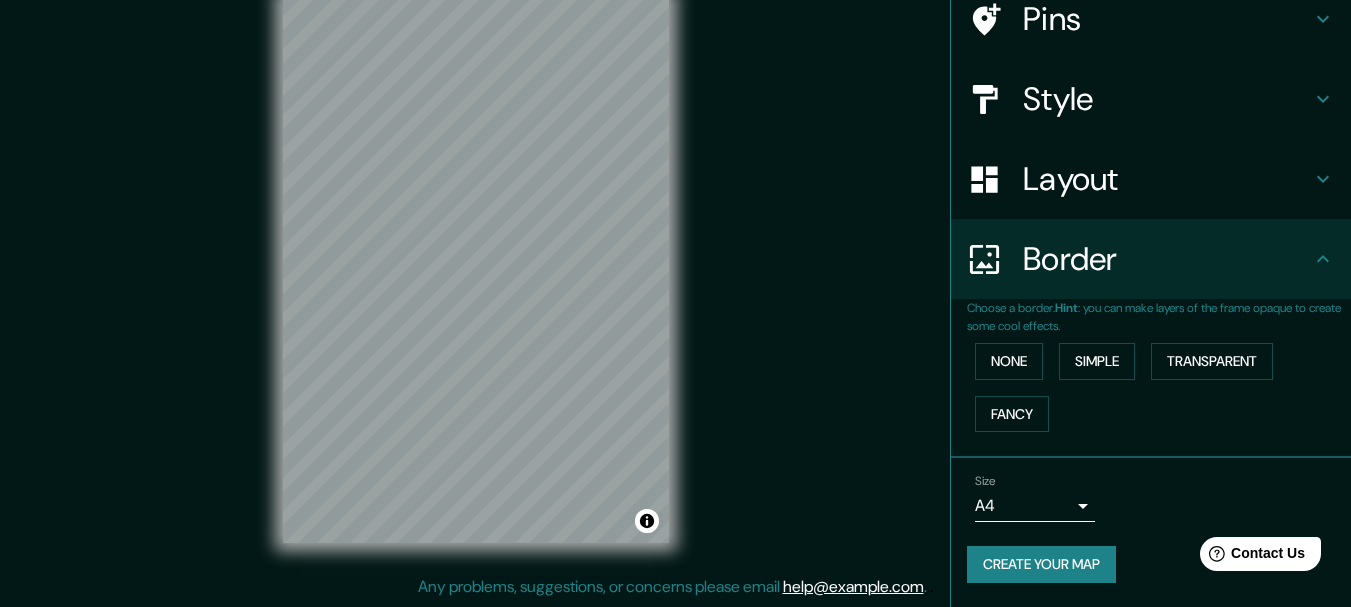 click on "Create your map" at bounding box center [1041, 564] 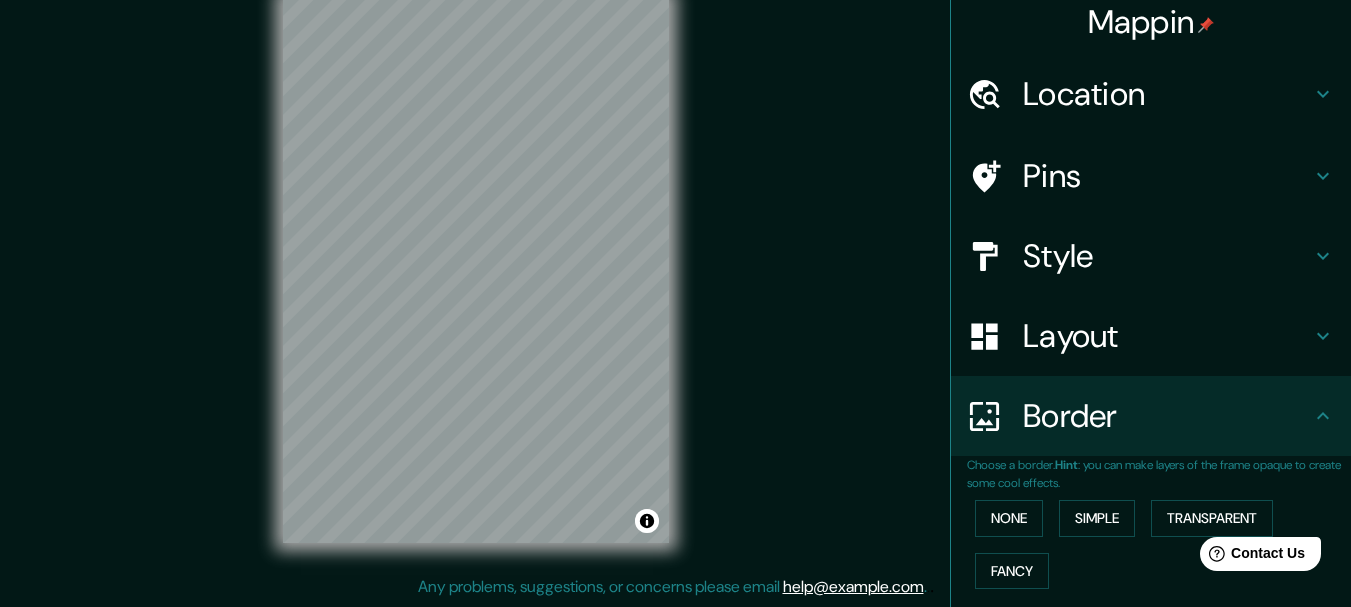 scroll, scrollTop: 0, scrollLeft: 0, axis: both 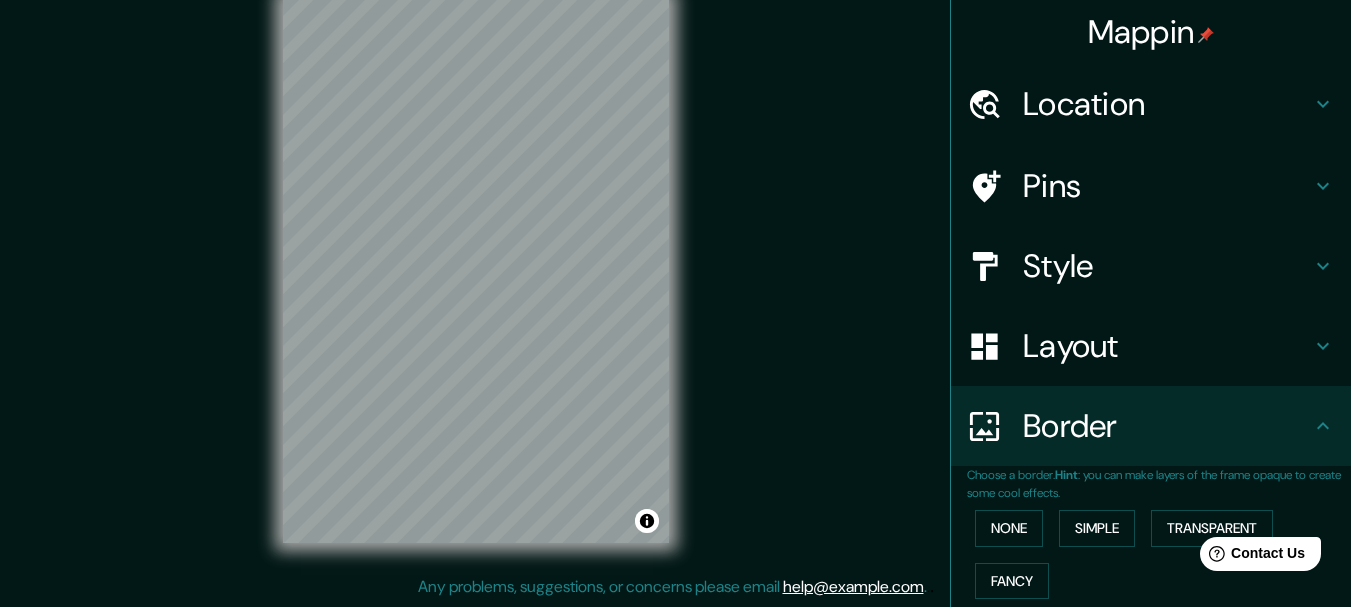 click on "Pins" at bounding box center [1167, 186] 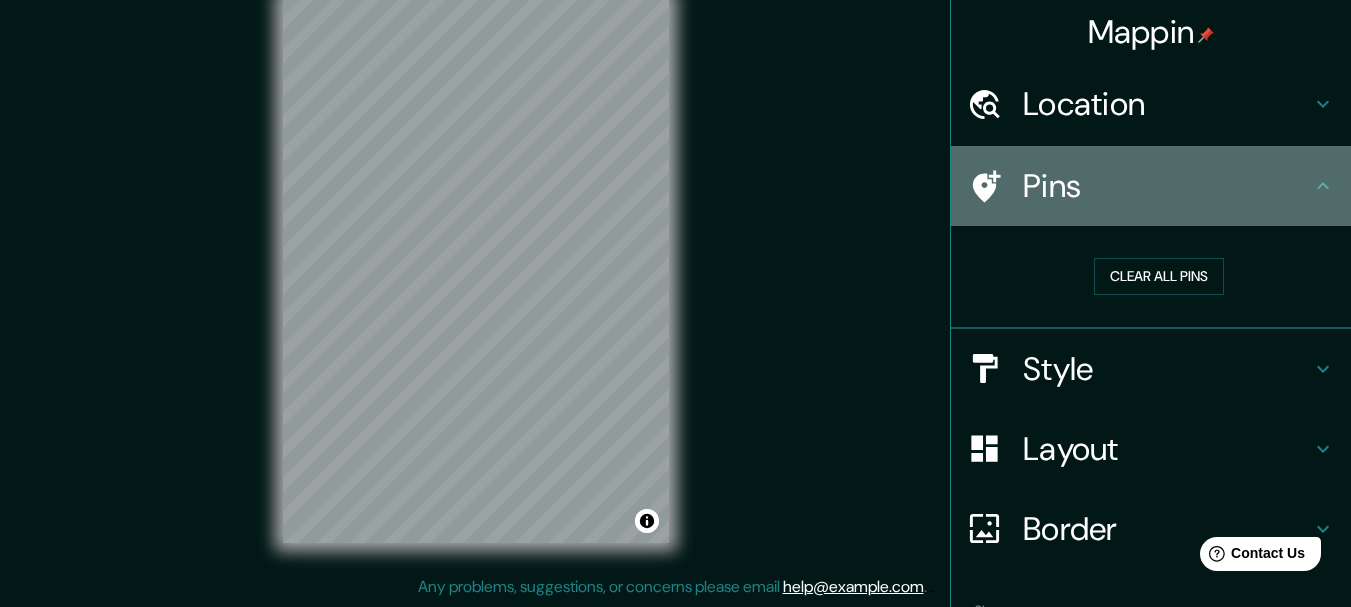 click on "Pins" at bounding box center [1167, 186] 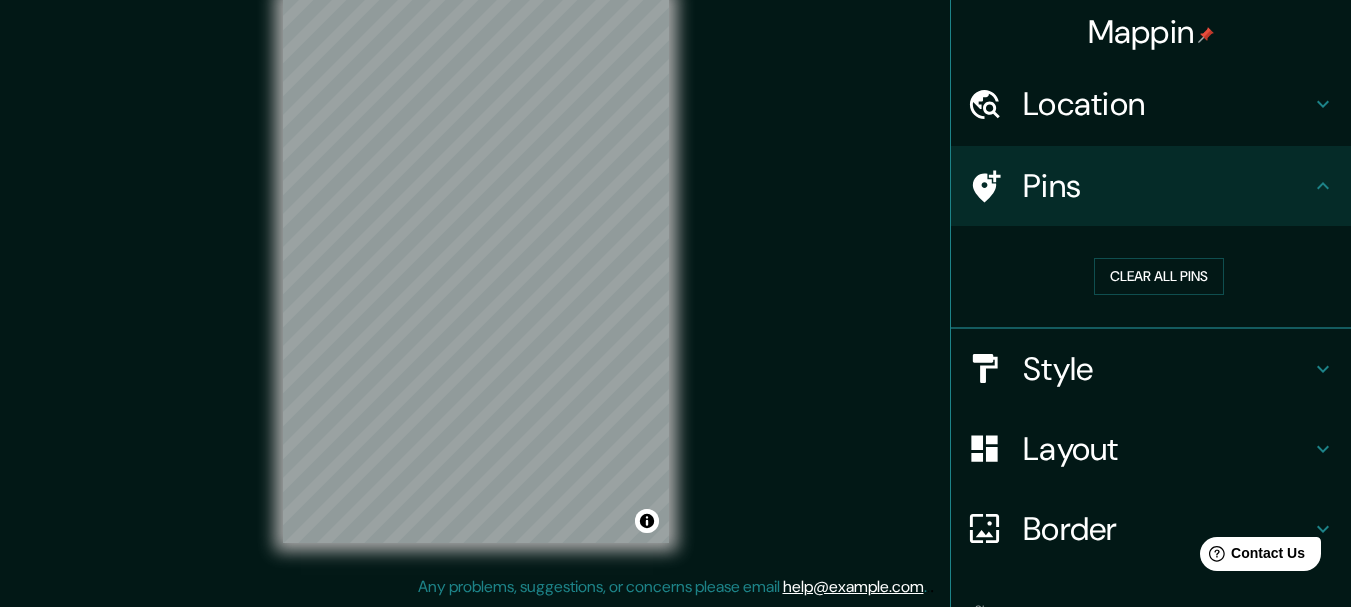 click on "Location" at bounding box center [1167, 104] 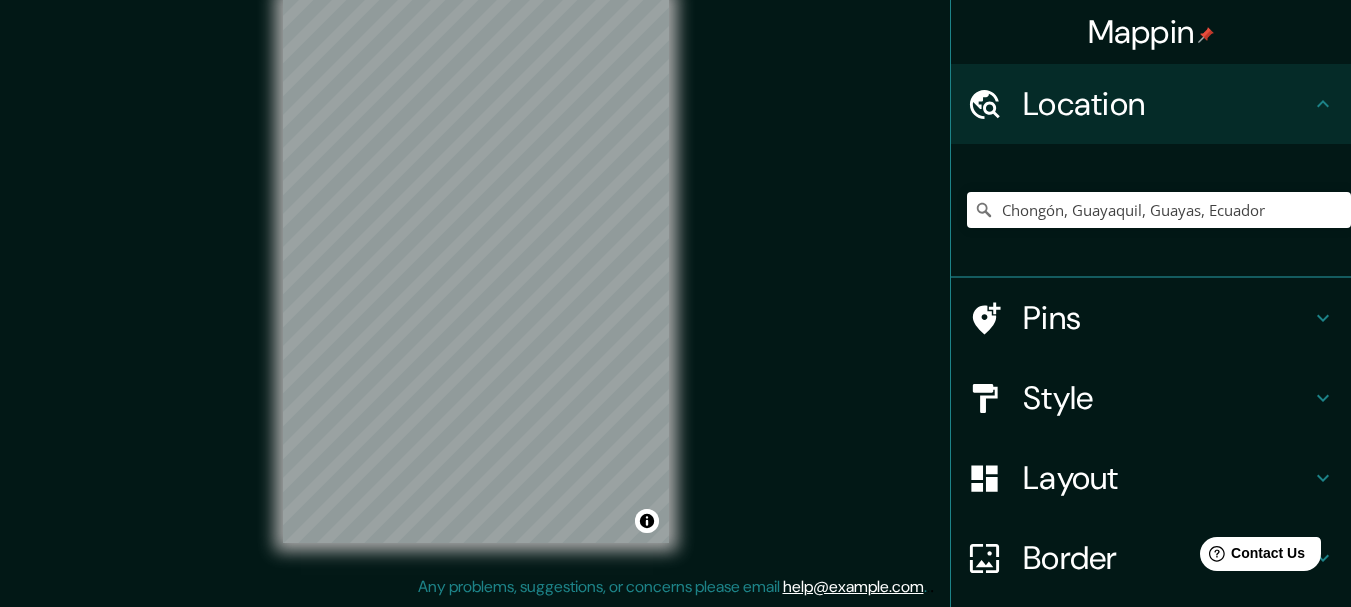 click on "Location" at bounding box center [1167, 104] 